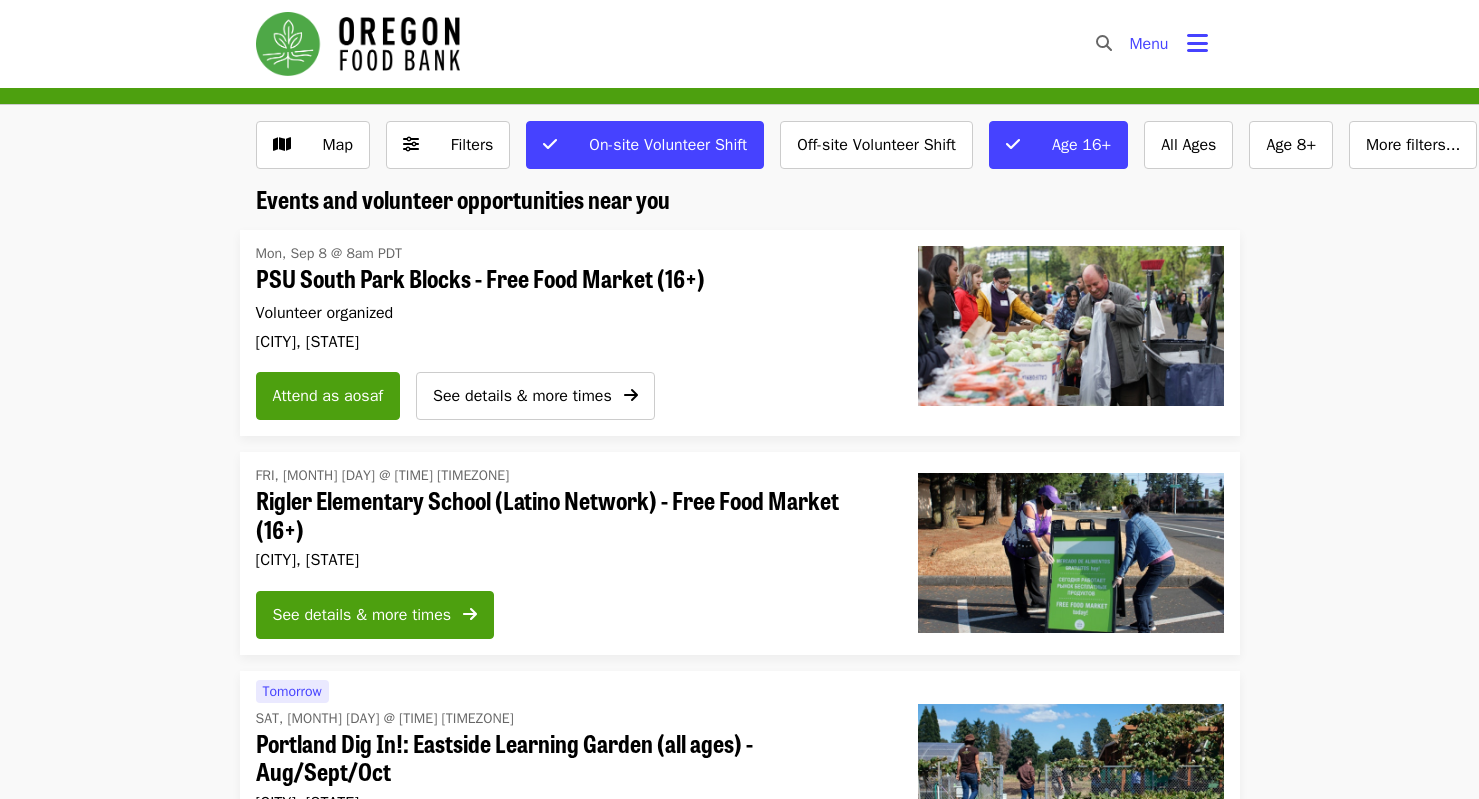 scroll, scrollTop: 0, scrollLeft: 0, axis: both 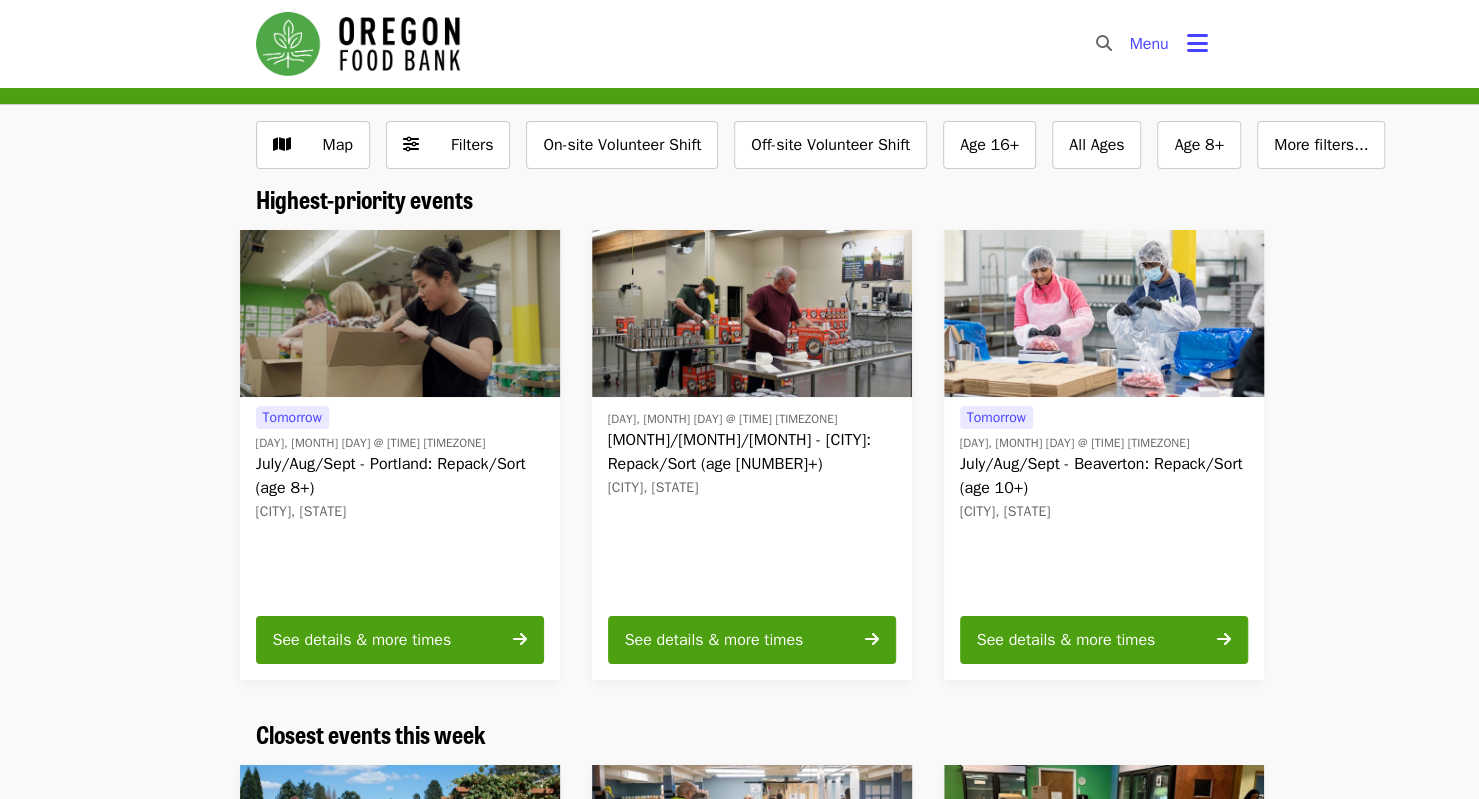 drag, startPoint x: 0, startPoint y: 0, endPoint x: 1216, endPoint y: 570, distance: 1342.9653 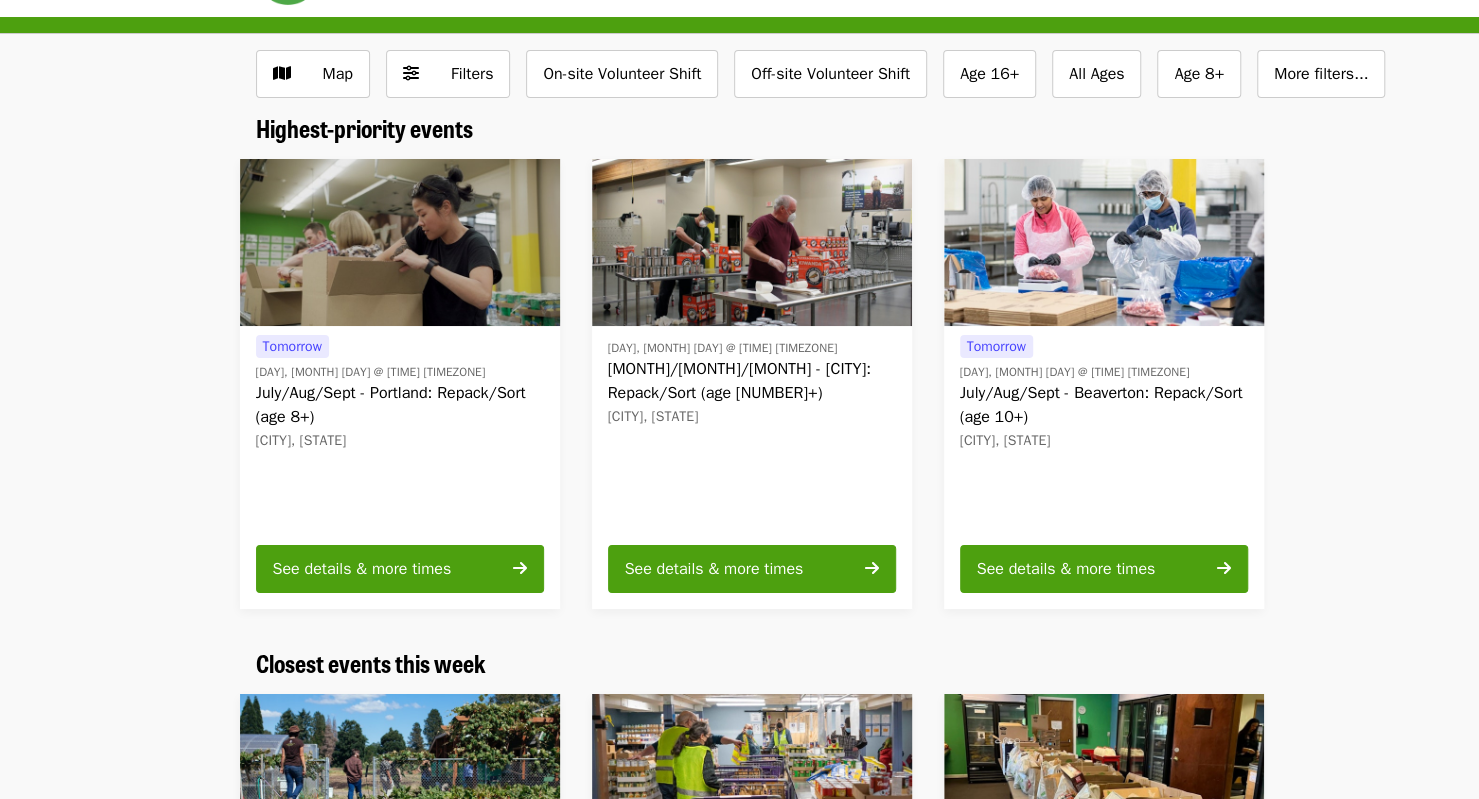 scroll, scrollTop: 84, scrollLeft: 0, axis: vertical 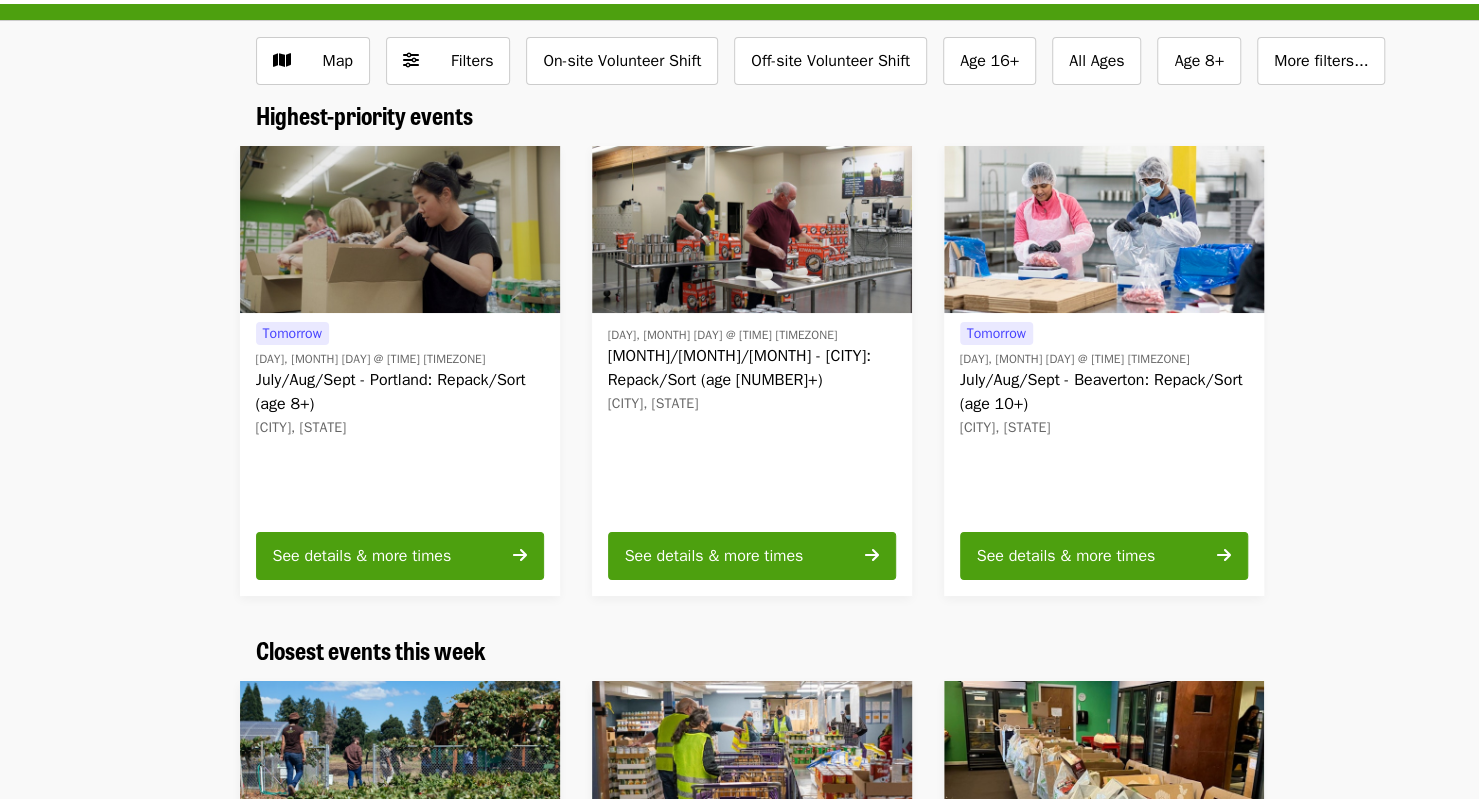 drag, startPoint x: 1428, startPoint y: 624, endPoint x: 1378, endPoint y: 673, distance: 70.00714 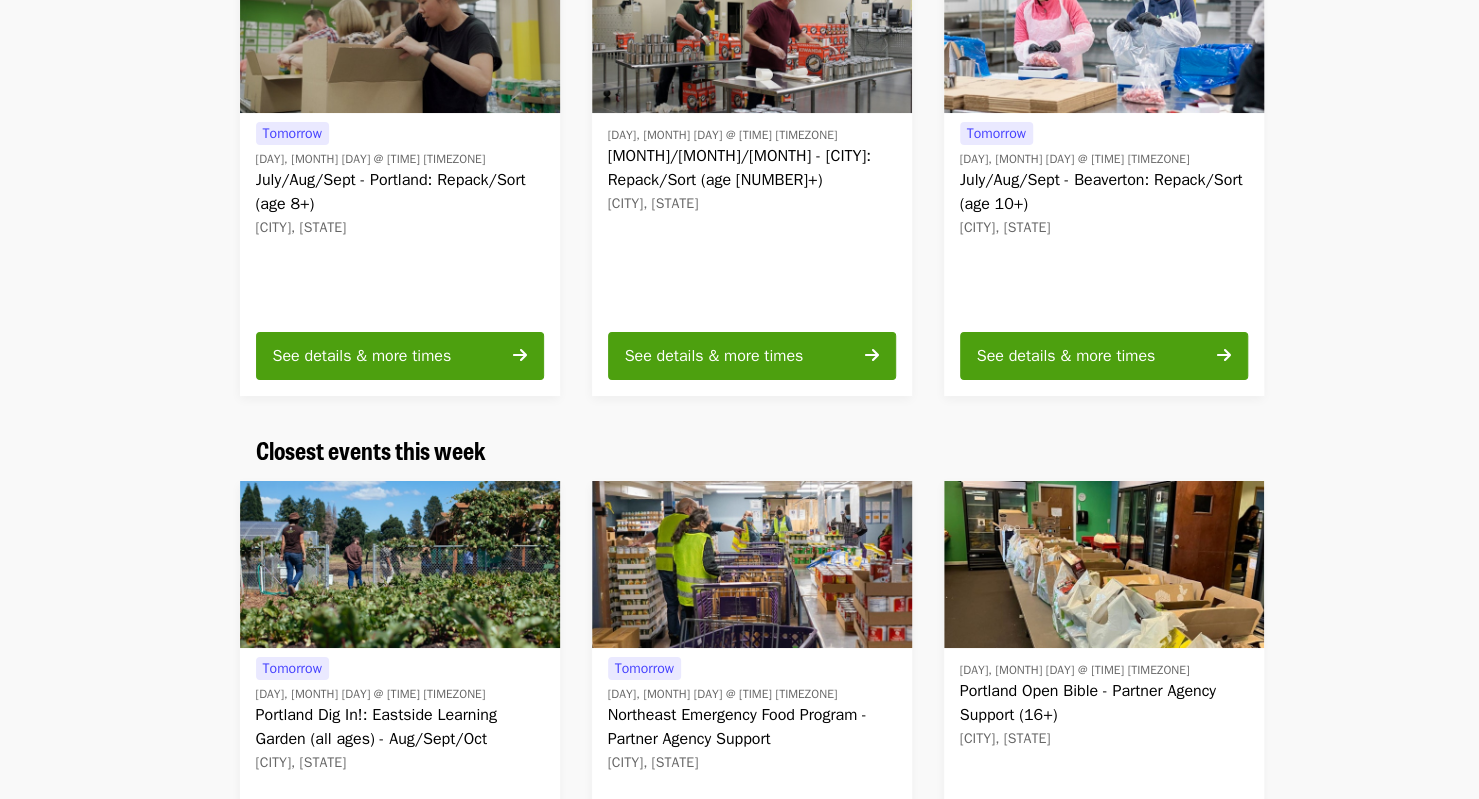 scroll, scrollTop: 285, scrollLeft: 0, axis: vertical 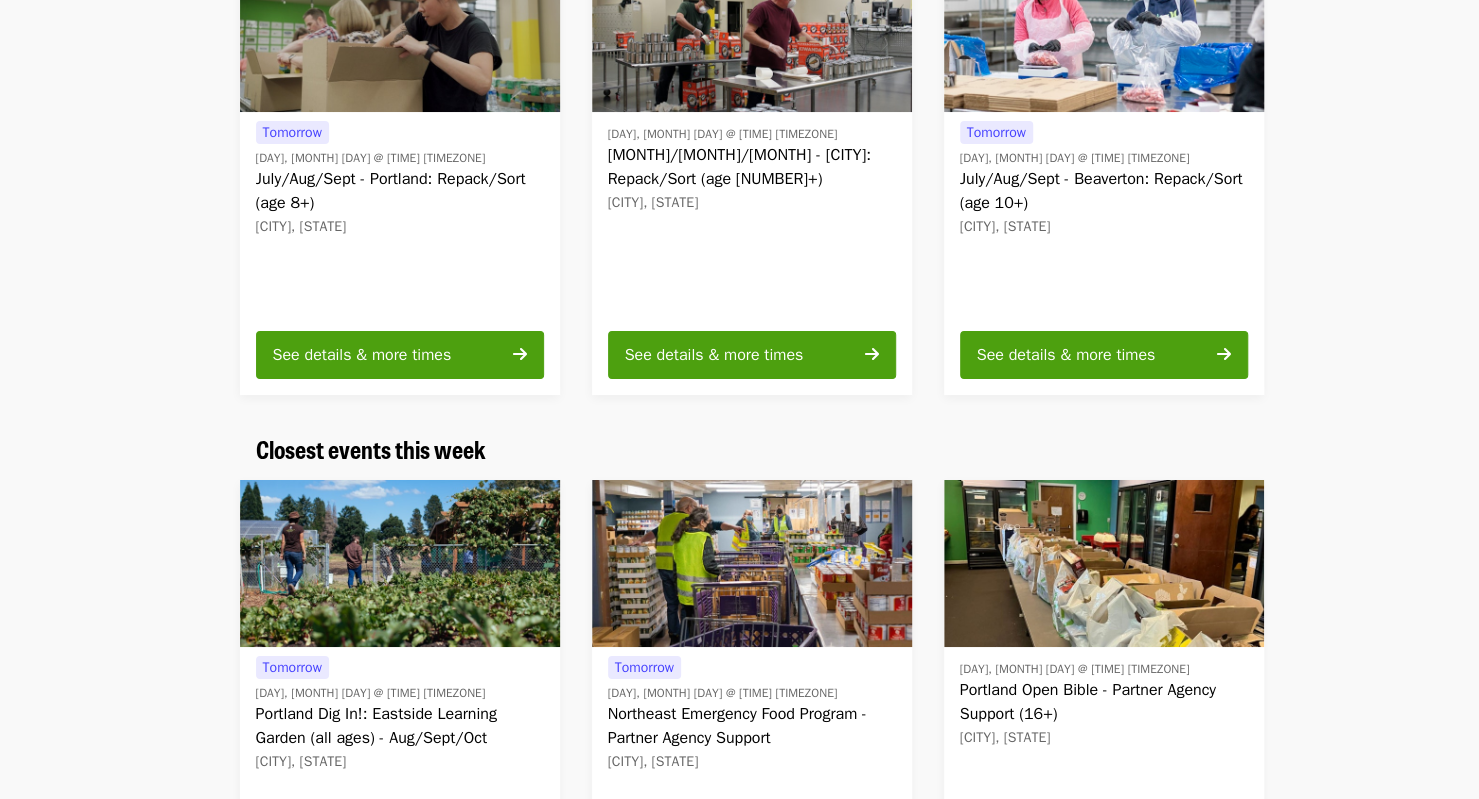 click at bounding box center [1502, 705] 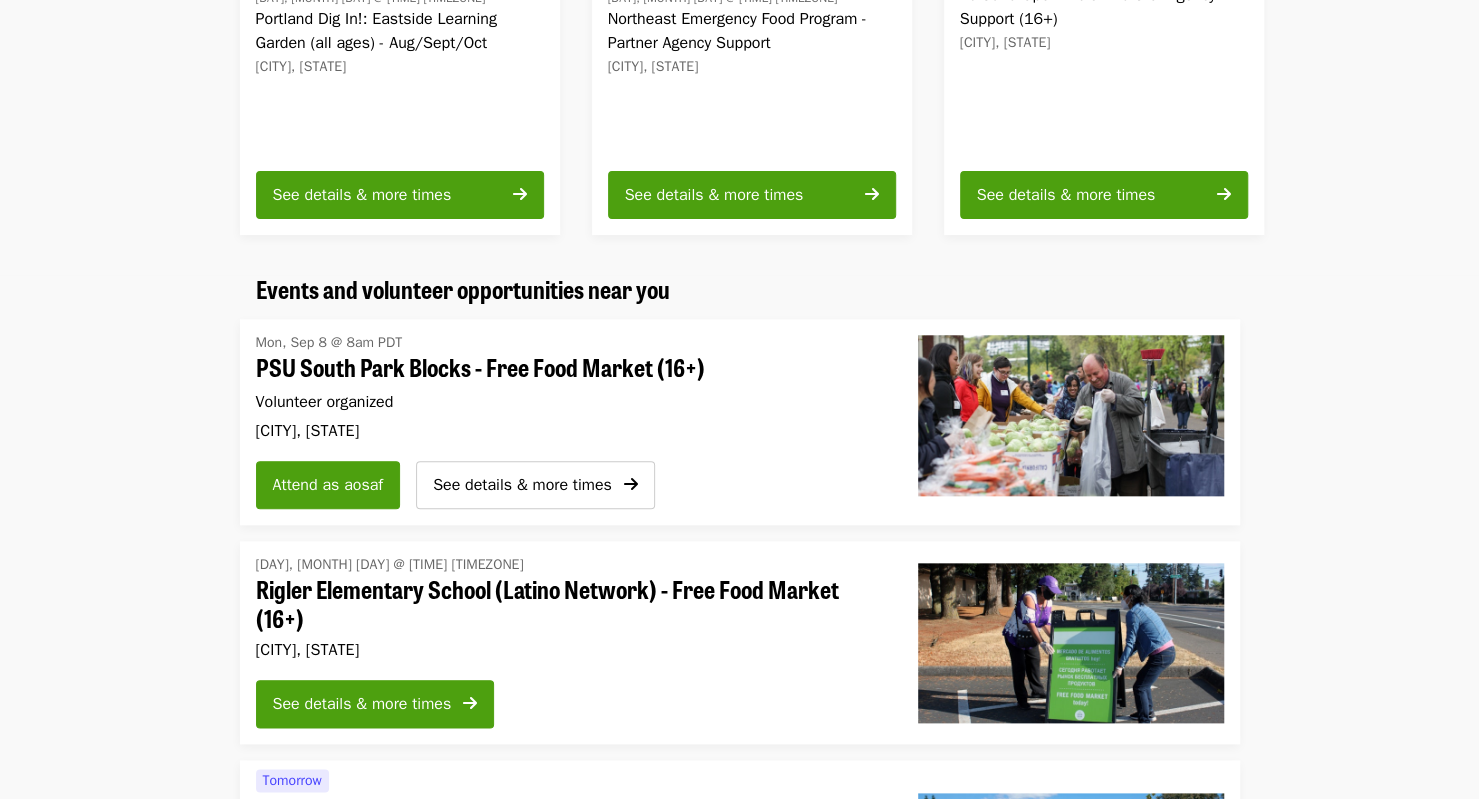 scroll, scrollTop: 981, scrollLeft: 0, axis: vertical 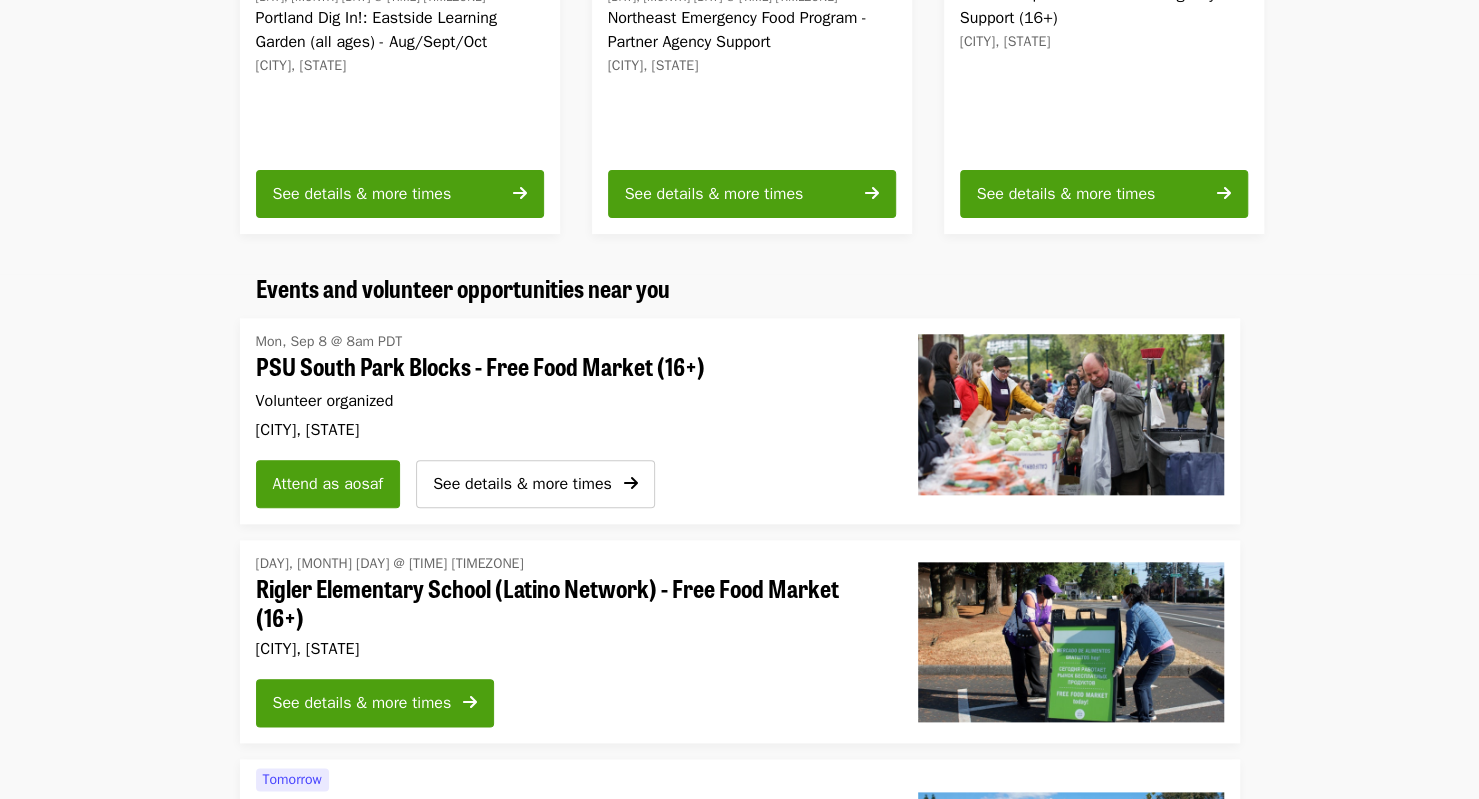 click on "[DAY], [MONTH] [DAY] @ [TIME] [TIMEZONE] [ORGANIZATION] - Free Food Market ([NUMBER]+) Volunteer organized [CITY], [STATE] Attend as aosaf See details & more times" at bounding box center [739, 421] 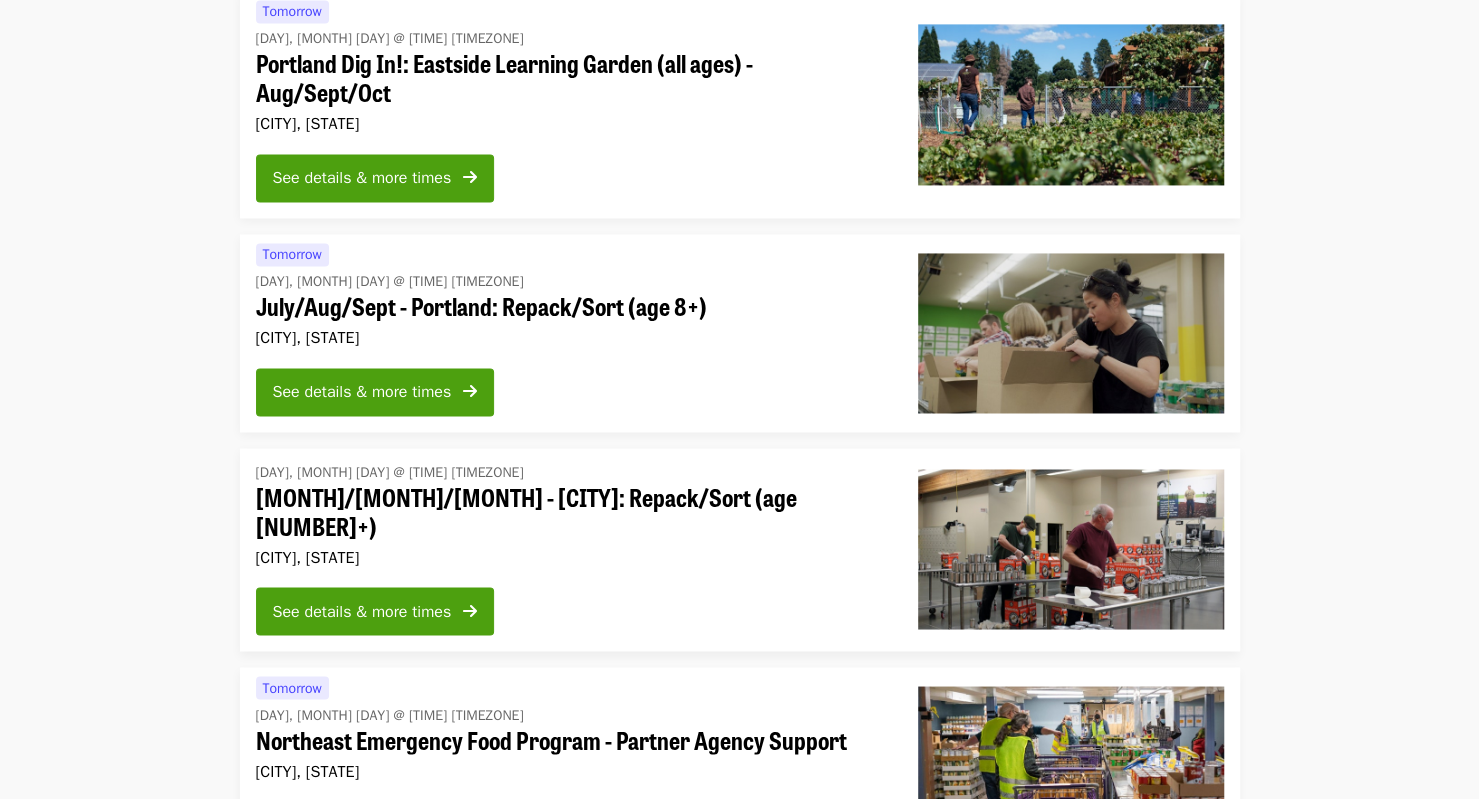 scroll, scrollTop: 1744, scrollLeft: 0, axis: vertical 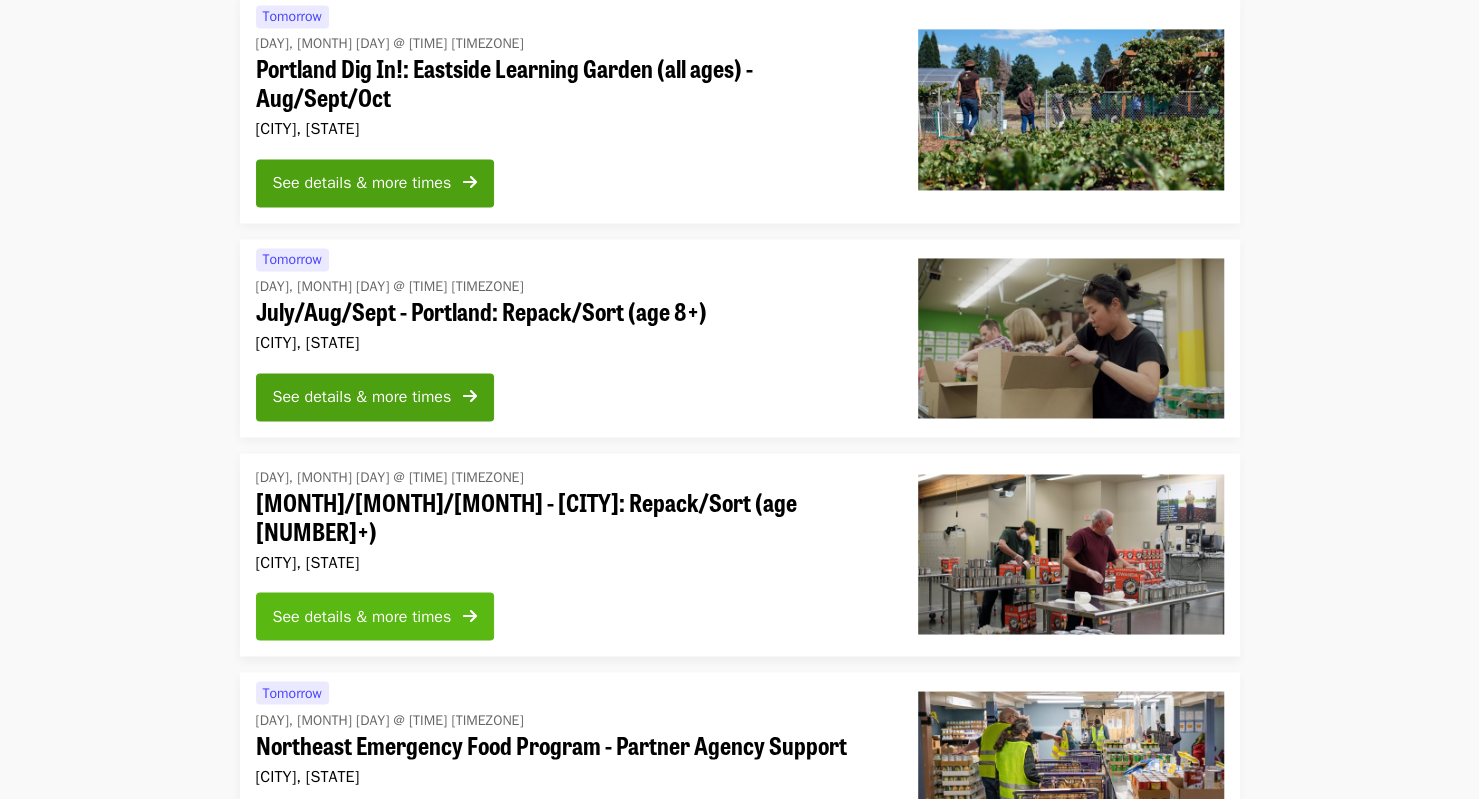click on "See details & more times" at bounding box center [375, 616] 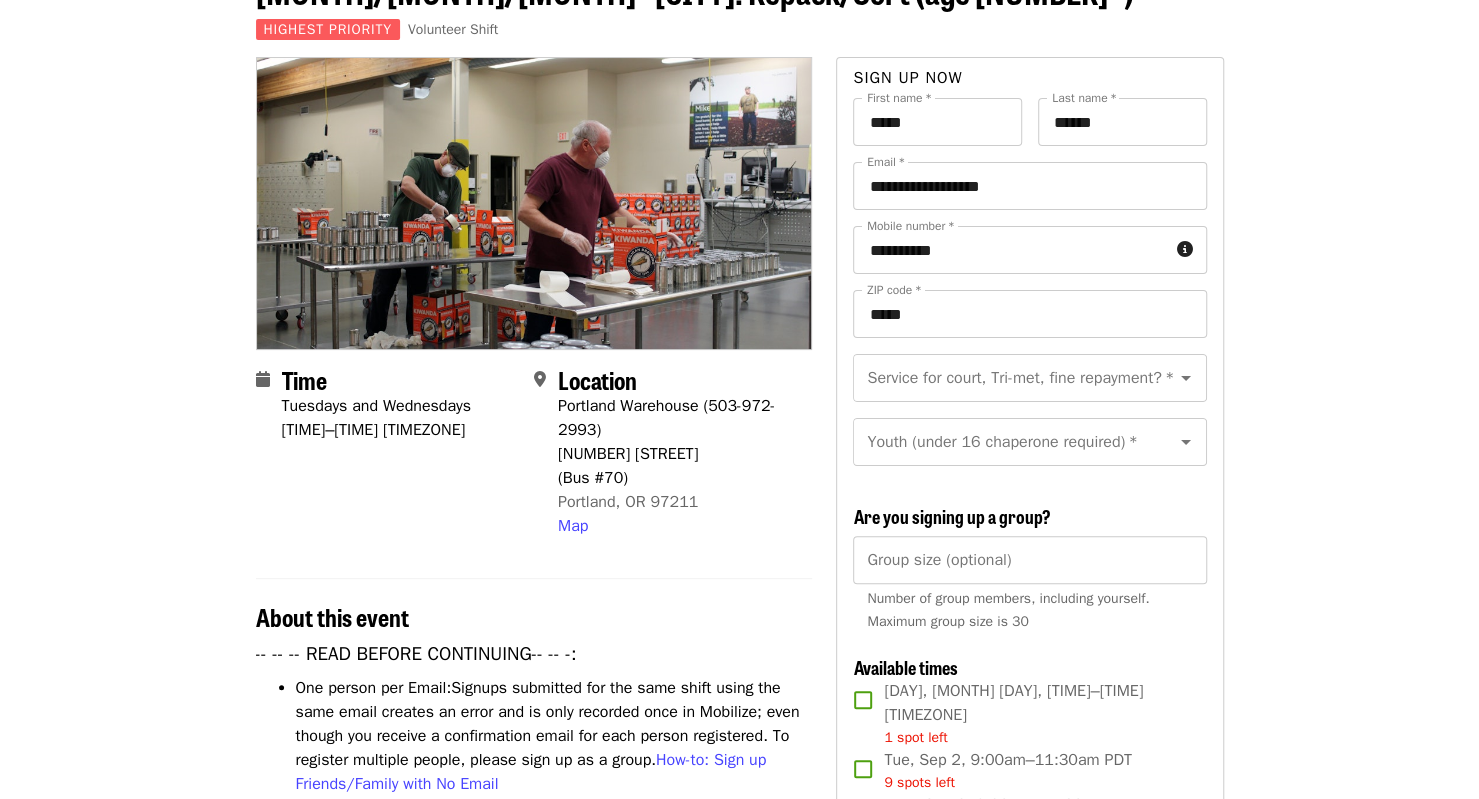 scroll, scrollTop: 133, scrollLeft: 0, axis: vertical 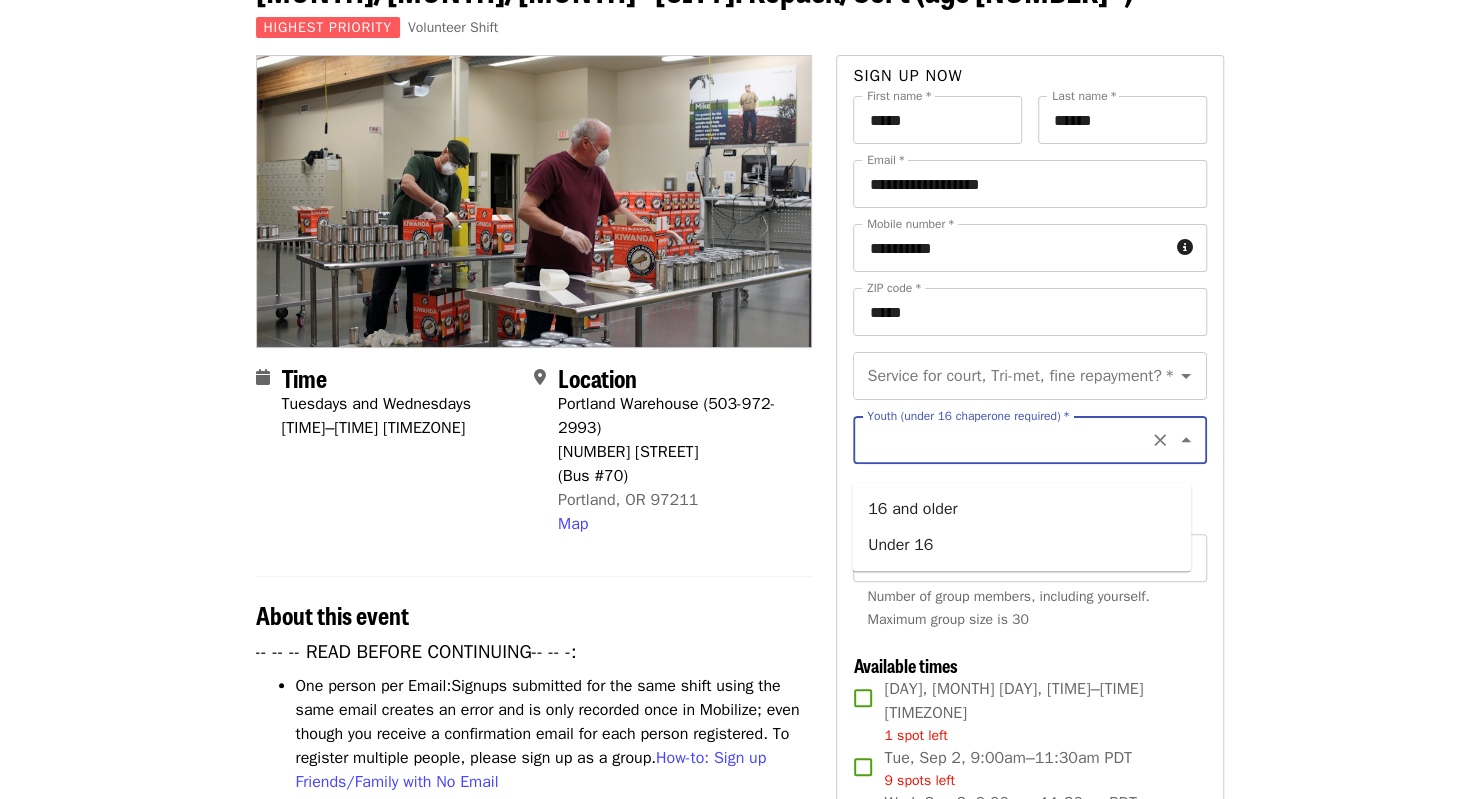 click on "Youth (under 16 chaperone required)   *" at bounding box center [1005, 440] 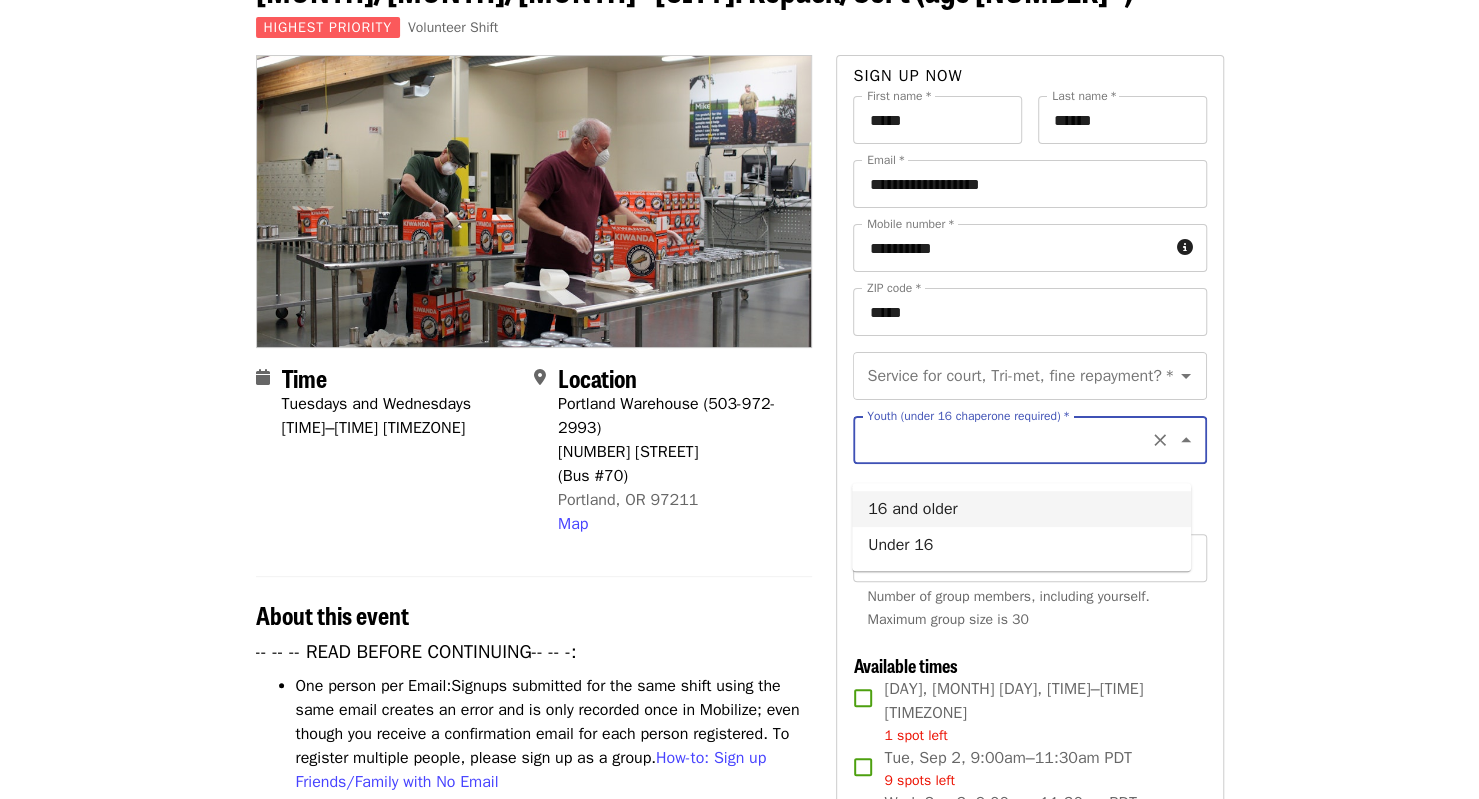 click on "16 and older" at bounding box center (1021, 509) 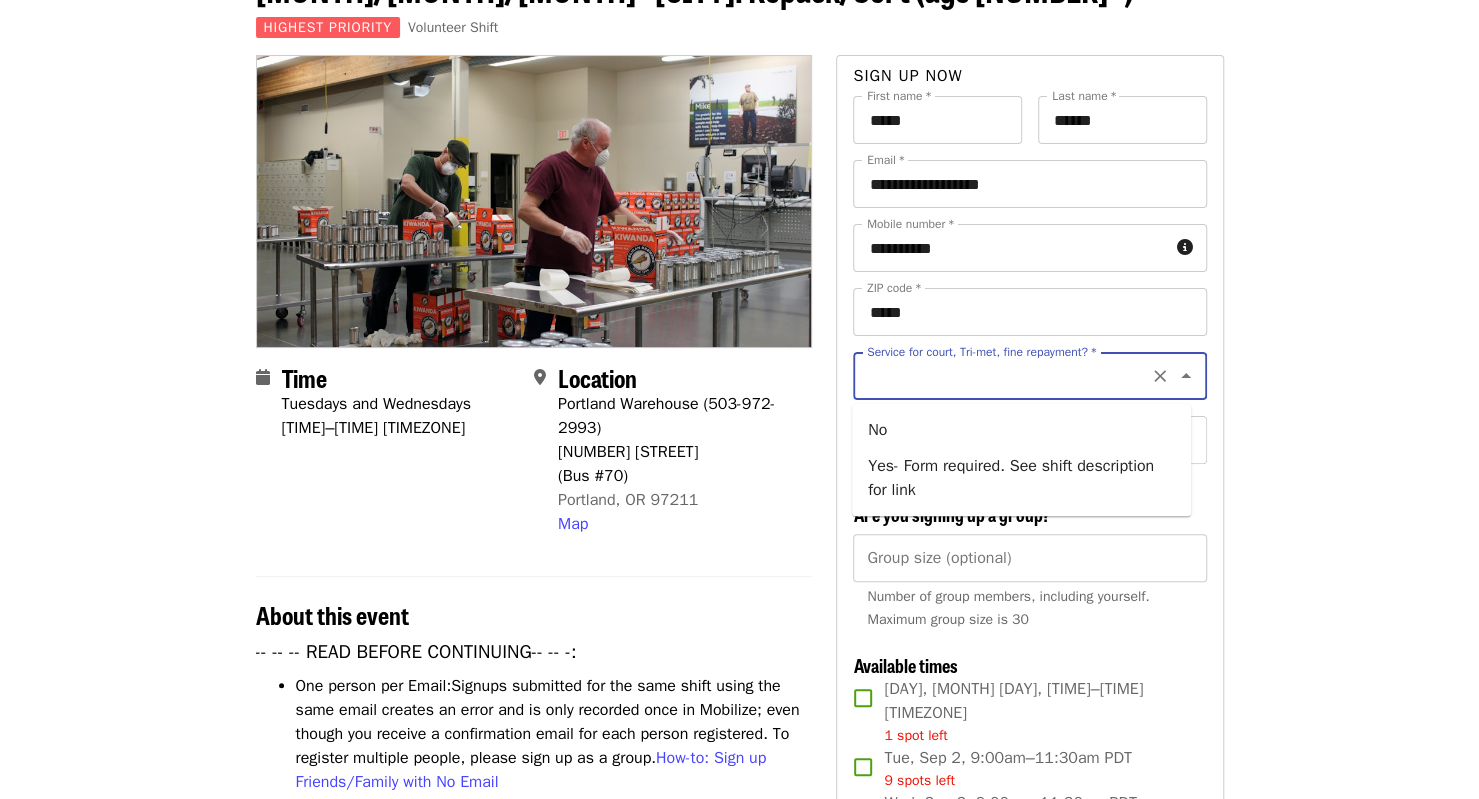 click on "Service for court, Tri-met, fine repayment?   *" at bounding box center [1005, 376] 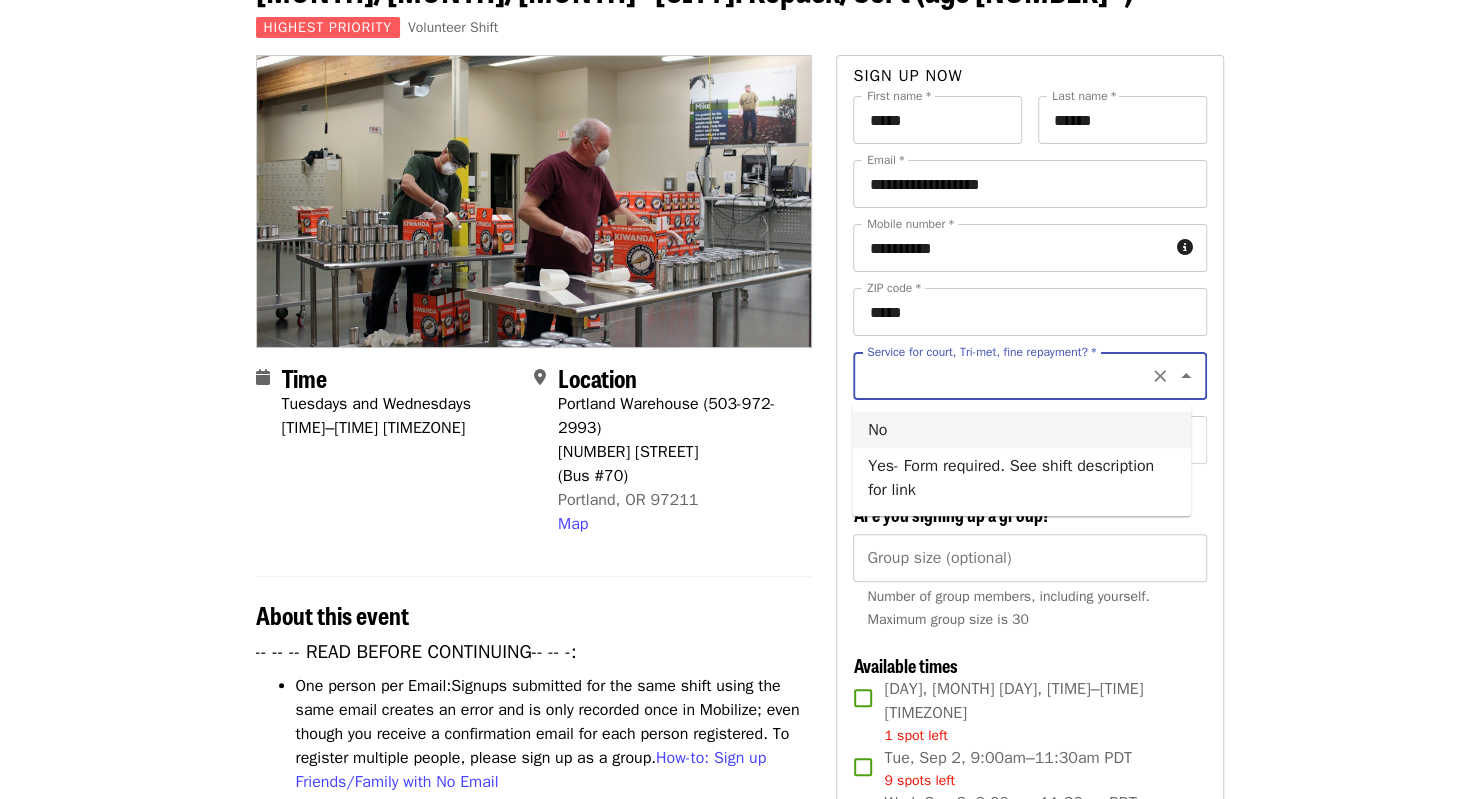 click on "No" at bounding box center [1021, 430] 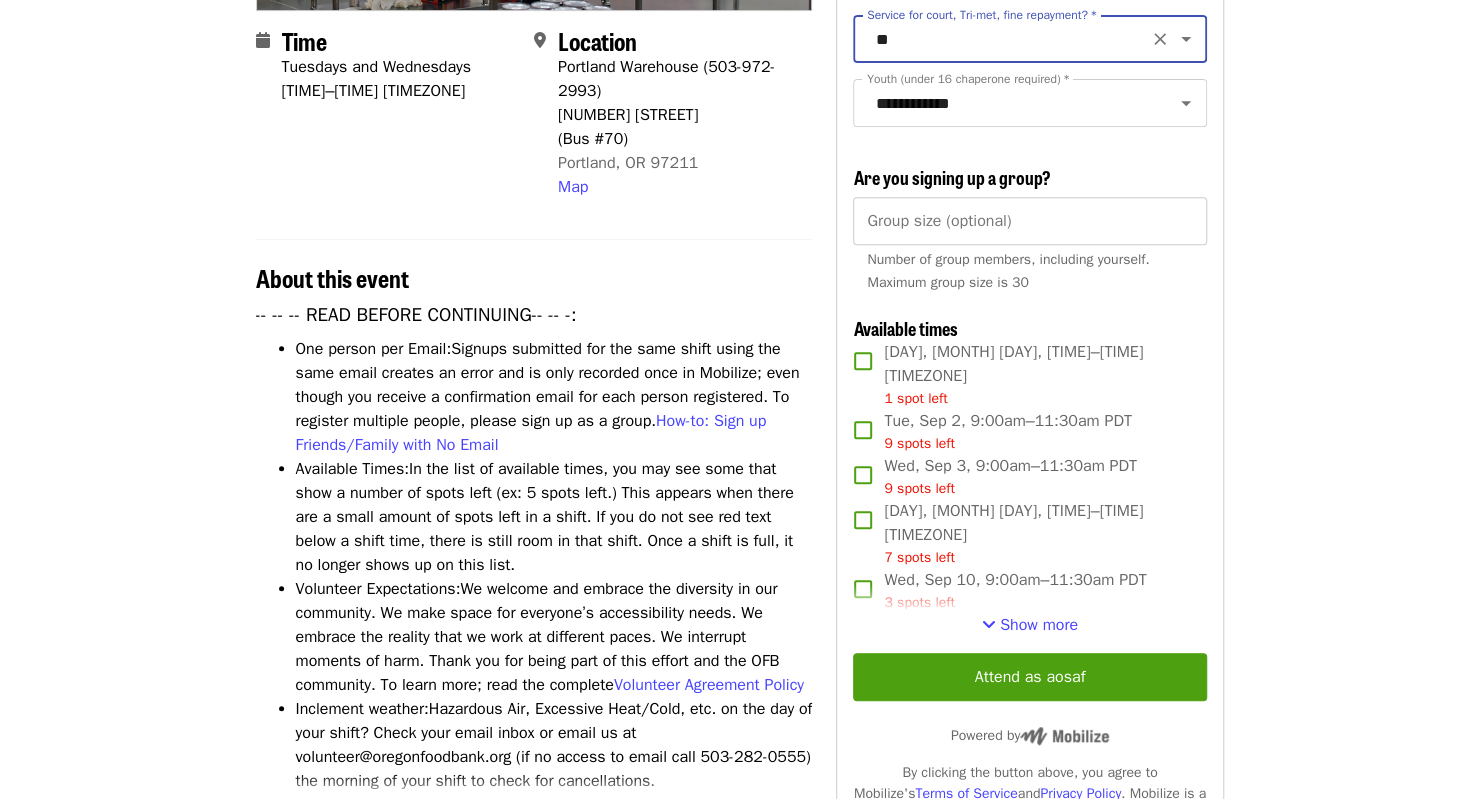 scroll, scrollTop: 471, scrollLeft: 0, axis: vertical 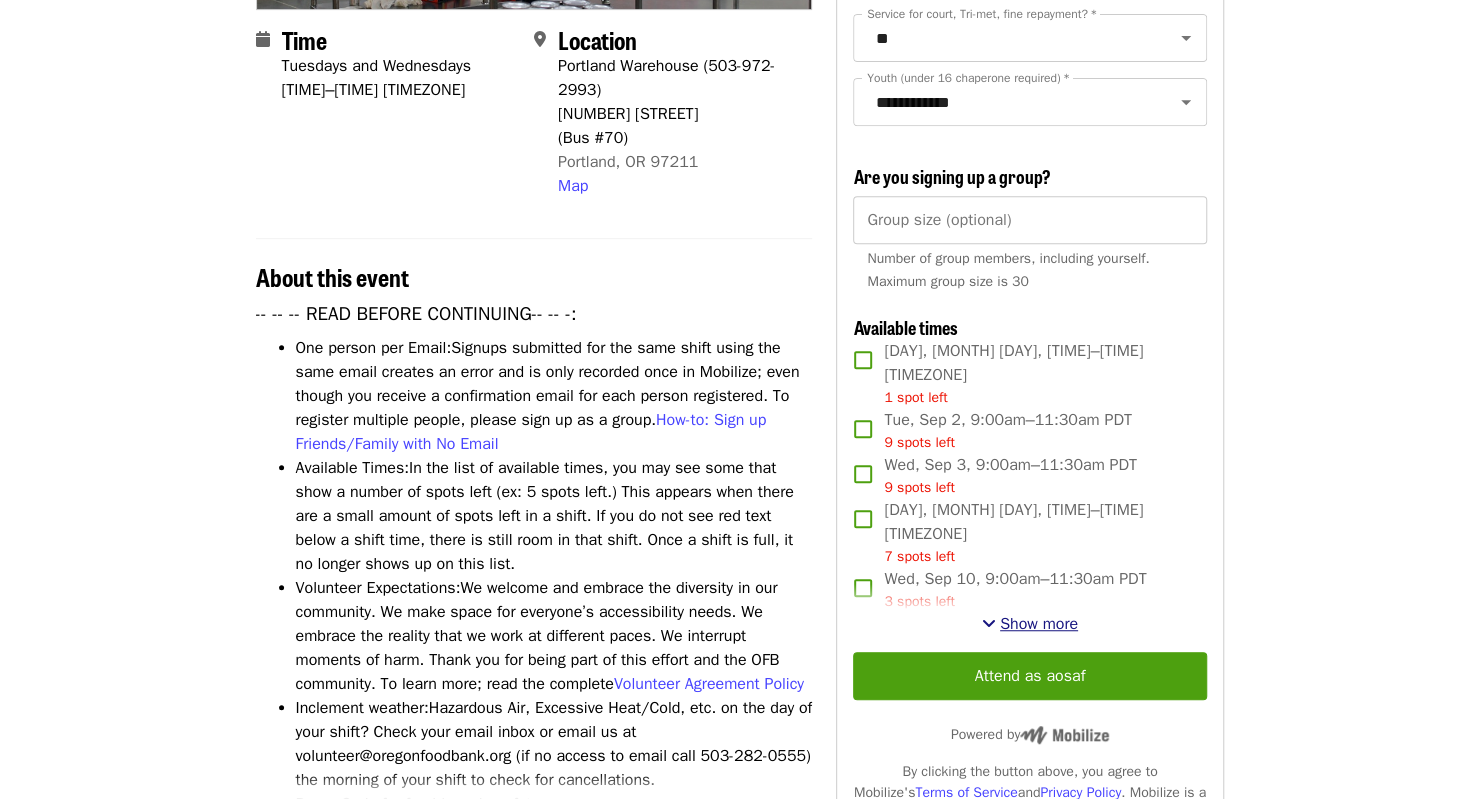 click on "Show more" at bounding box center [1039, 624] 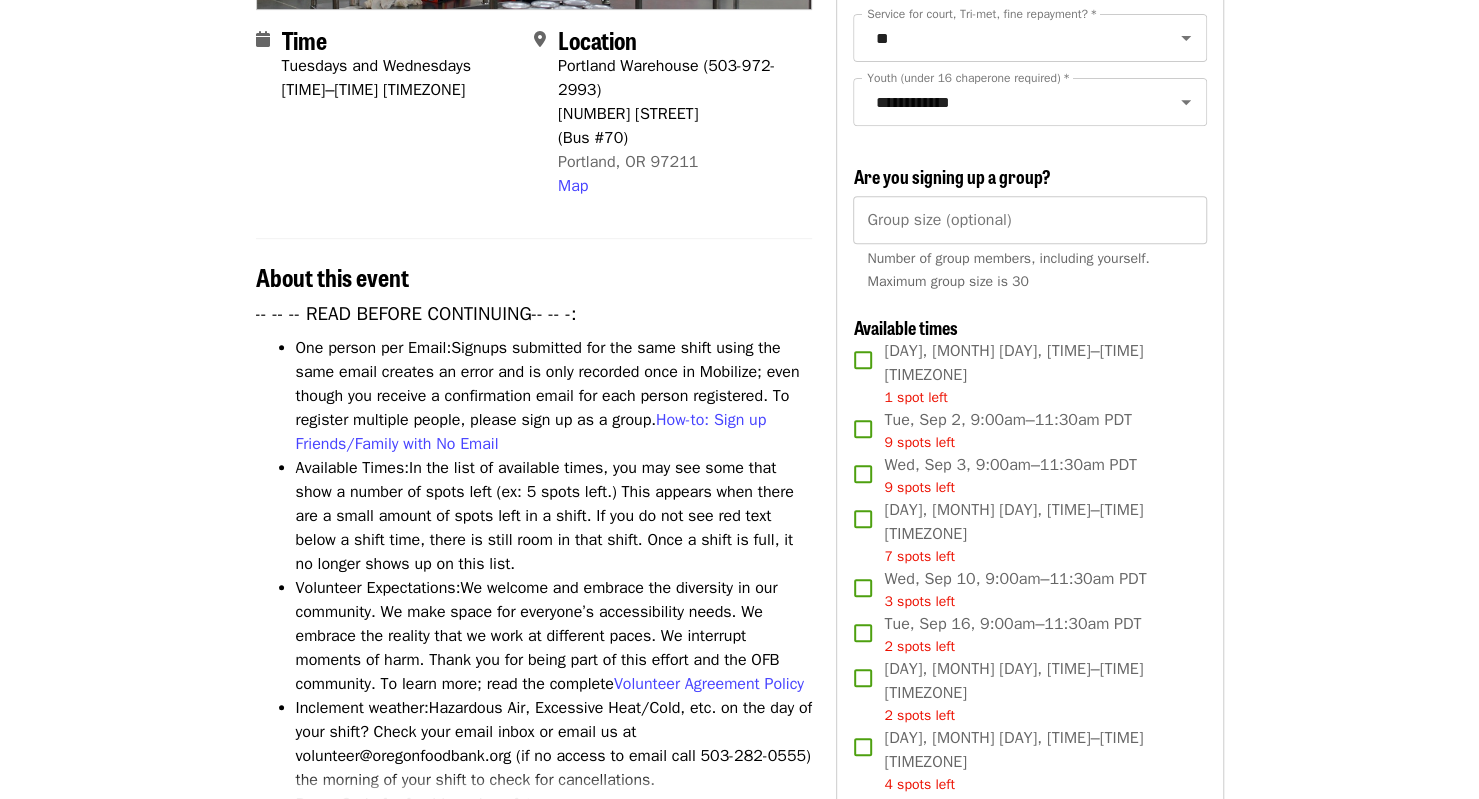 click on "[DAY], [MONTH] [DAY], [TIME]–[TIME] [TIMEZONE] [NUMBER] spot left" at bounding box center (1037, 373) 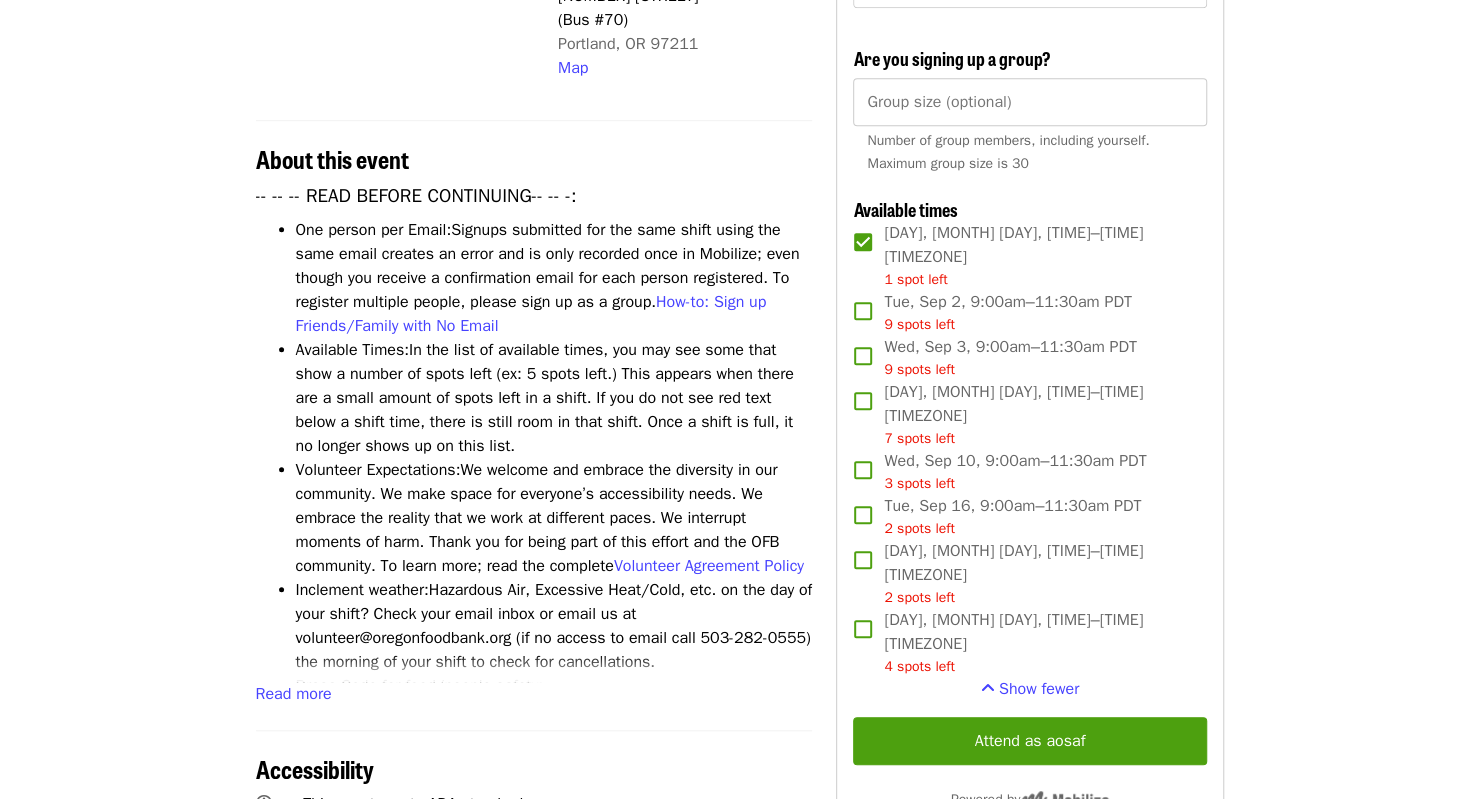 scroll, scrollTop: 588, scrollLeft: 0, axis: vertical 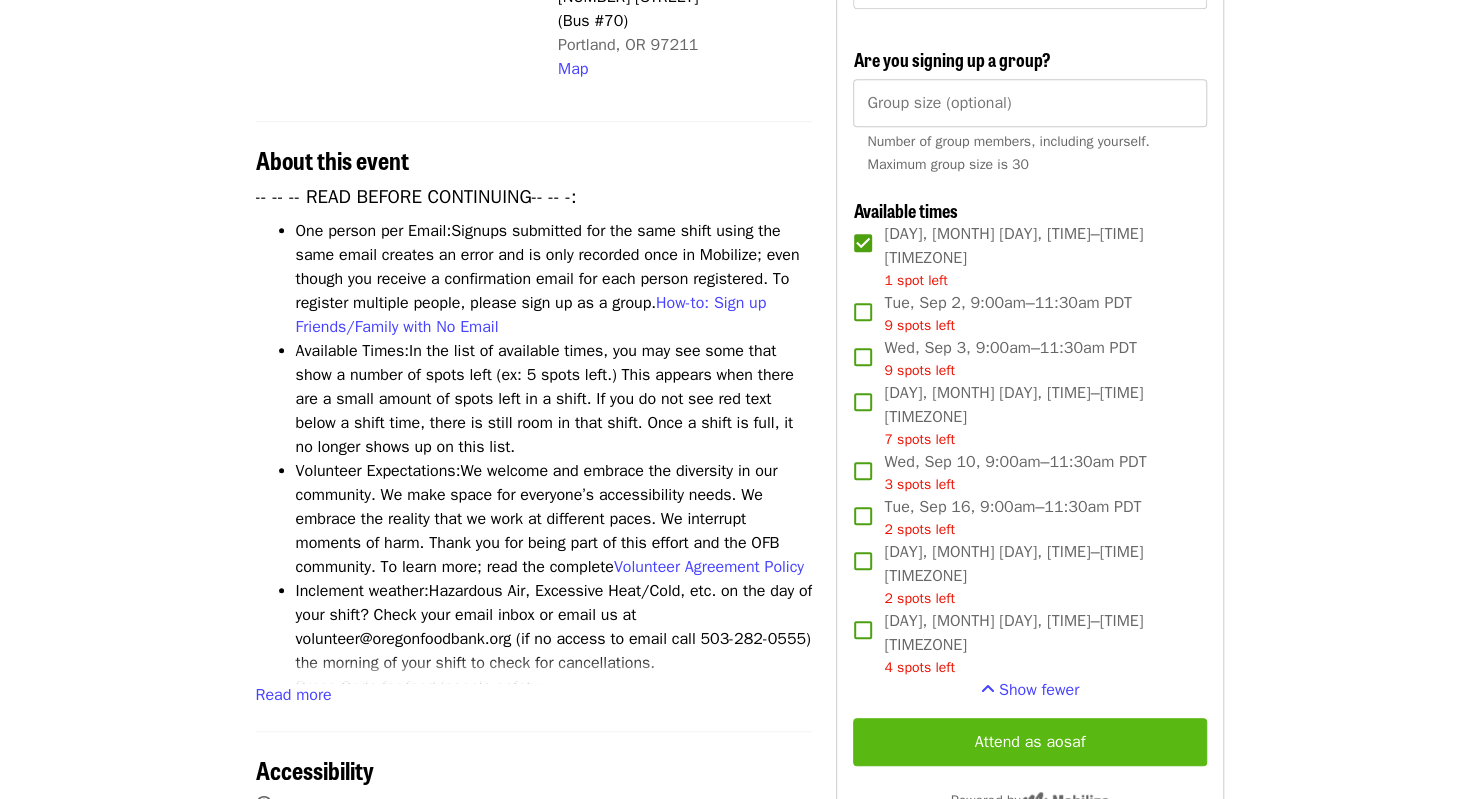 click on "Attend as aosaf" at bounding box center (1029, 742) 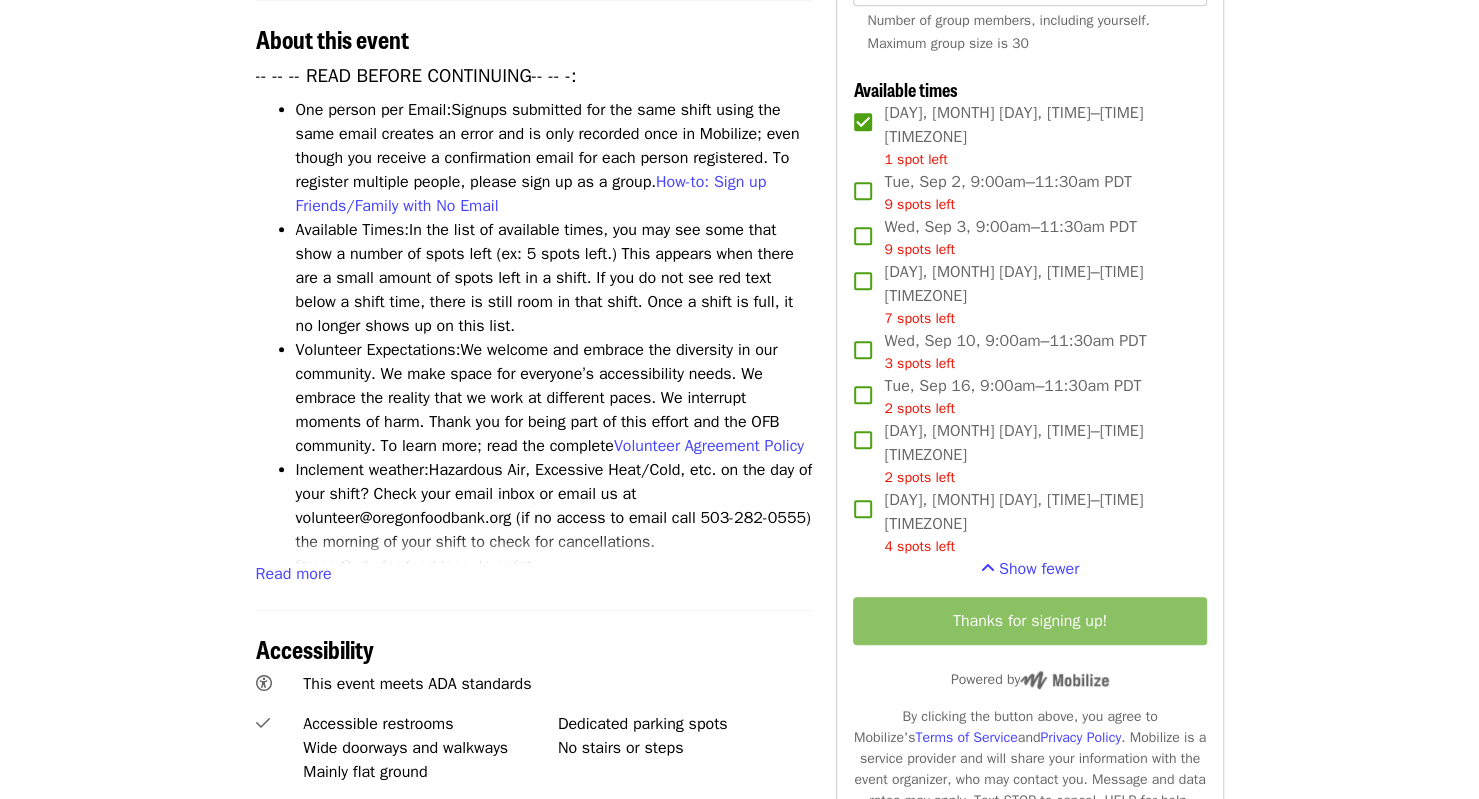scroll, scrollTop: 711, scrollLeft: 0, axis: vertical 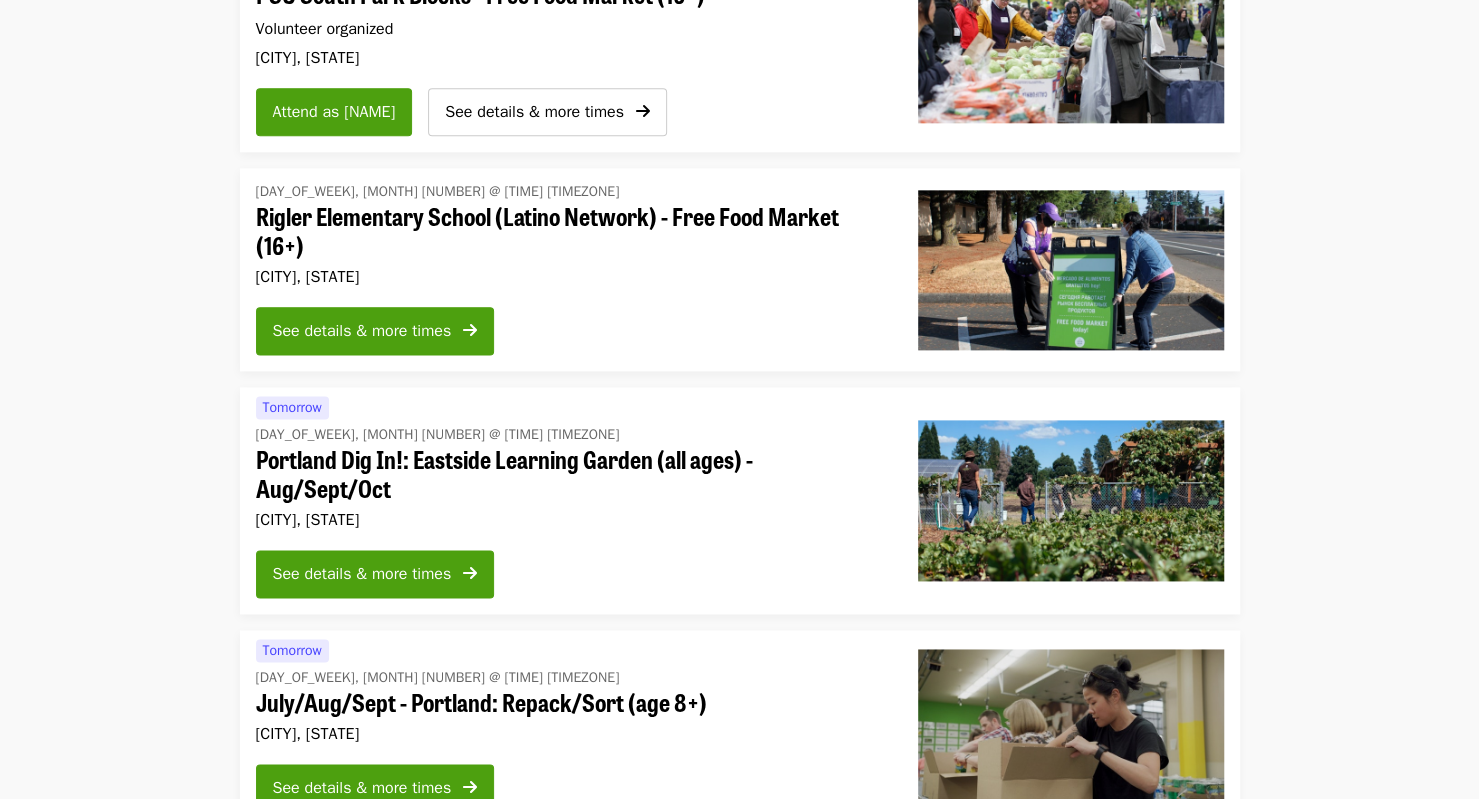 drag, startPoint x: 1326, startPoint y: 512, endPoint x: 1400, endPoint y: 589, distance: 106.7942 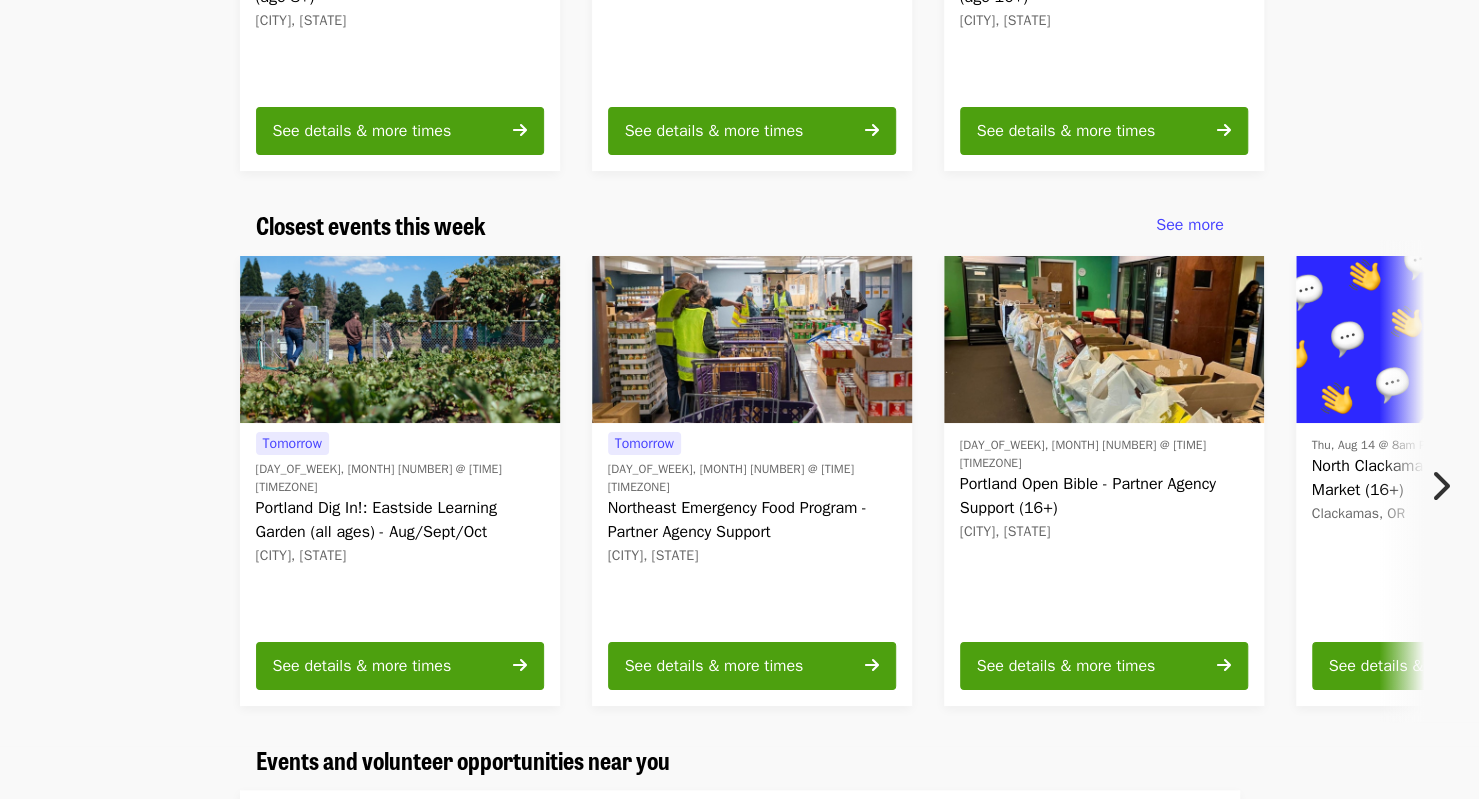 scroll, scrollTop: 507, scrollLeft: 0, axis: vertical 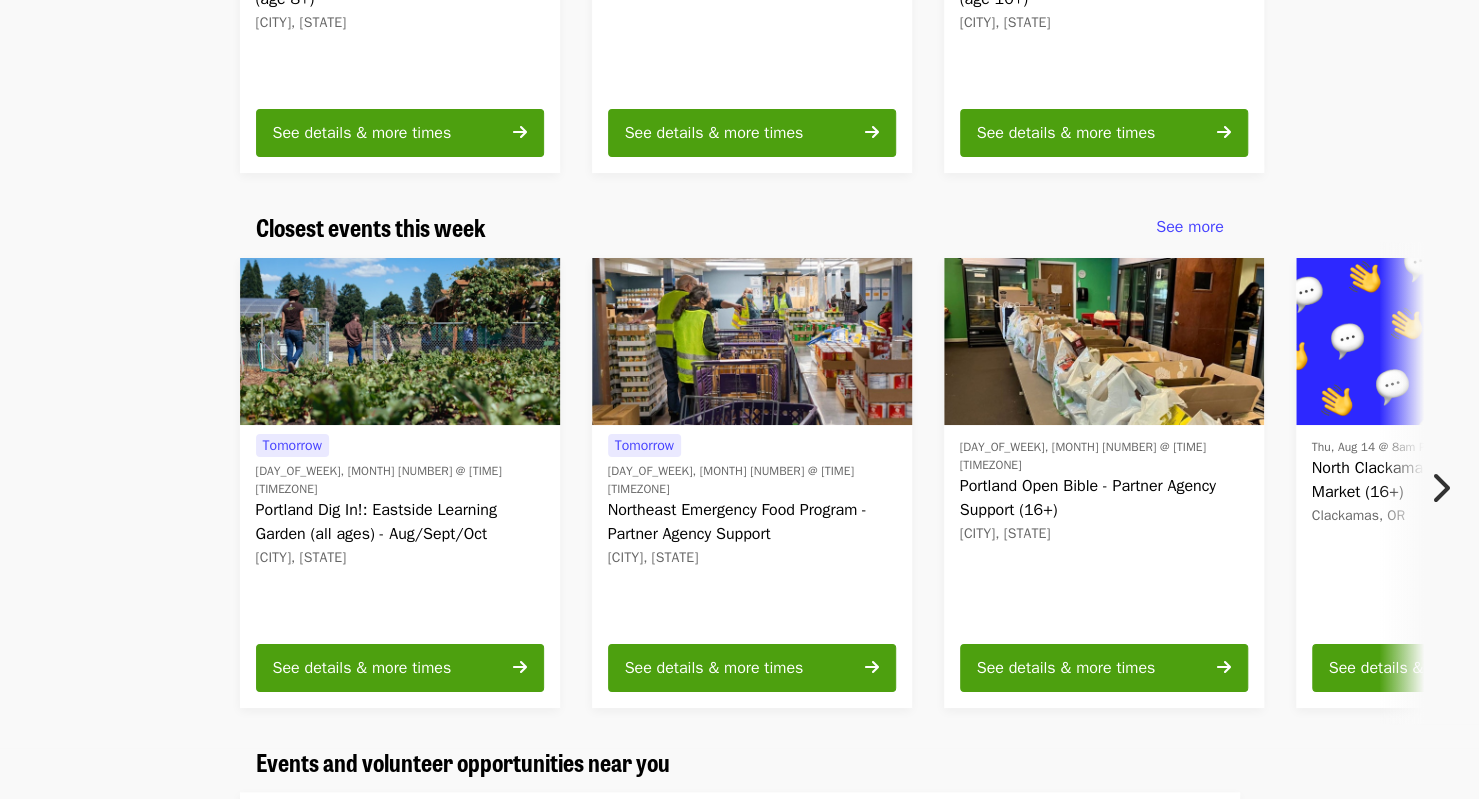 click at bounding box center [1440, 488] 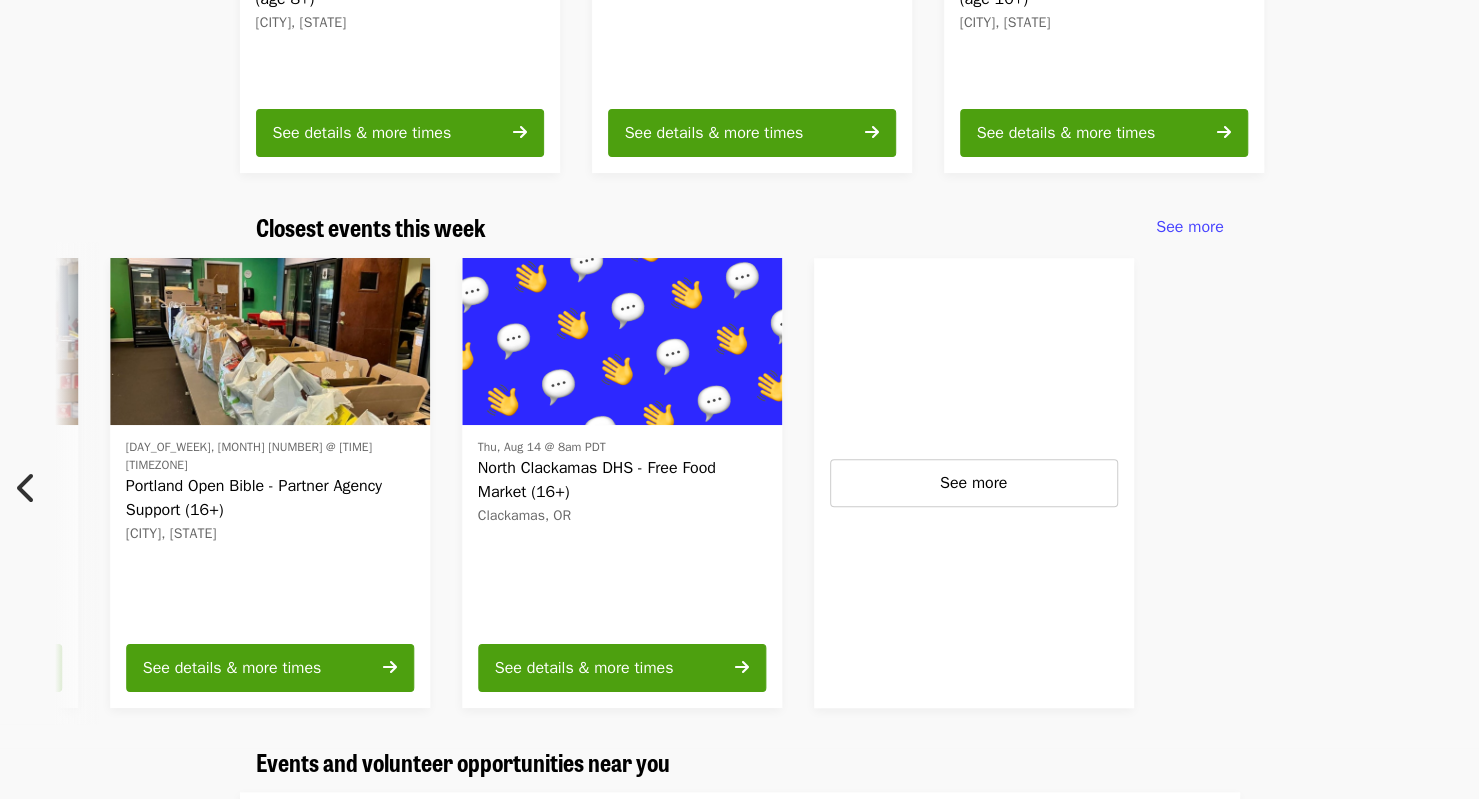 scroll, scrollTop: 0, scrollLeft: 893, axis: horizontal 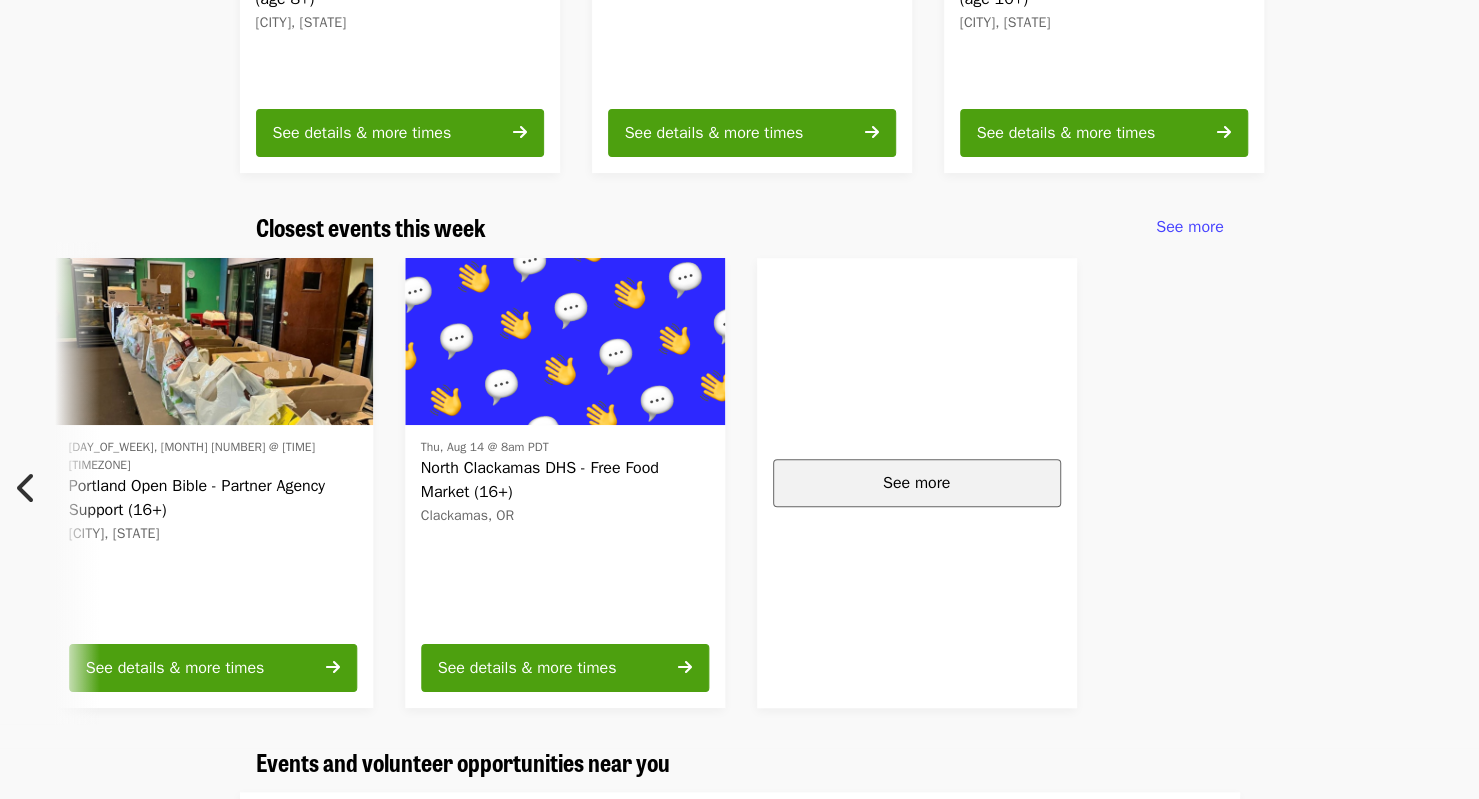 click on "See more" at bounding box center (916, 483) 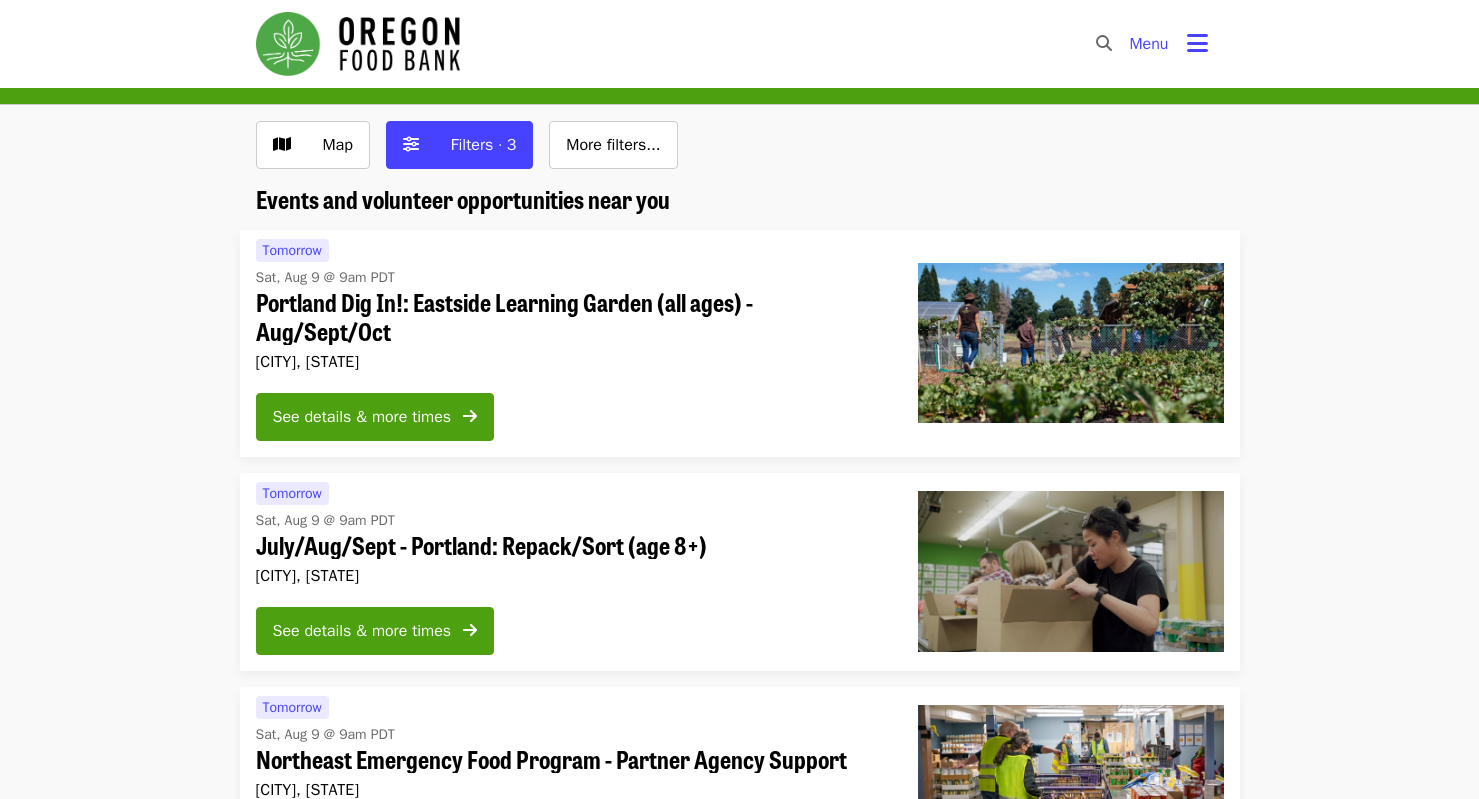 scroll, scrollTop: 0, scrollLeft: 0, axis: both 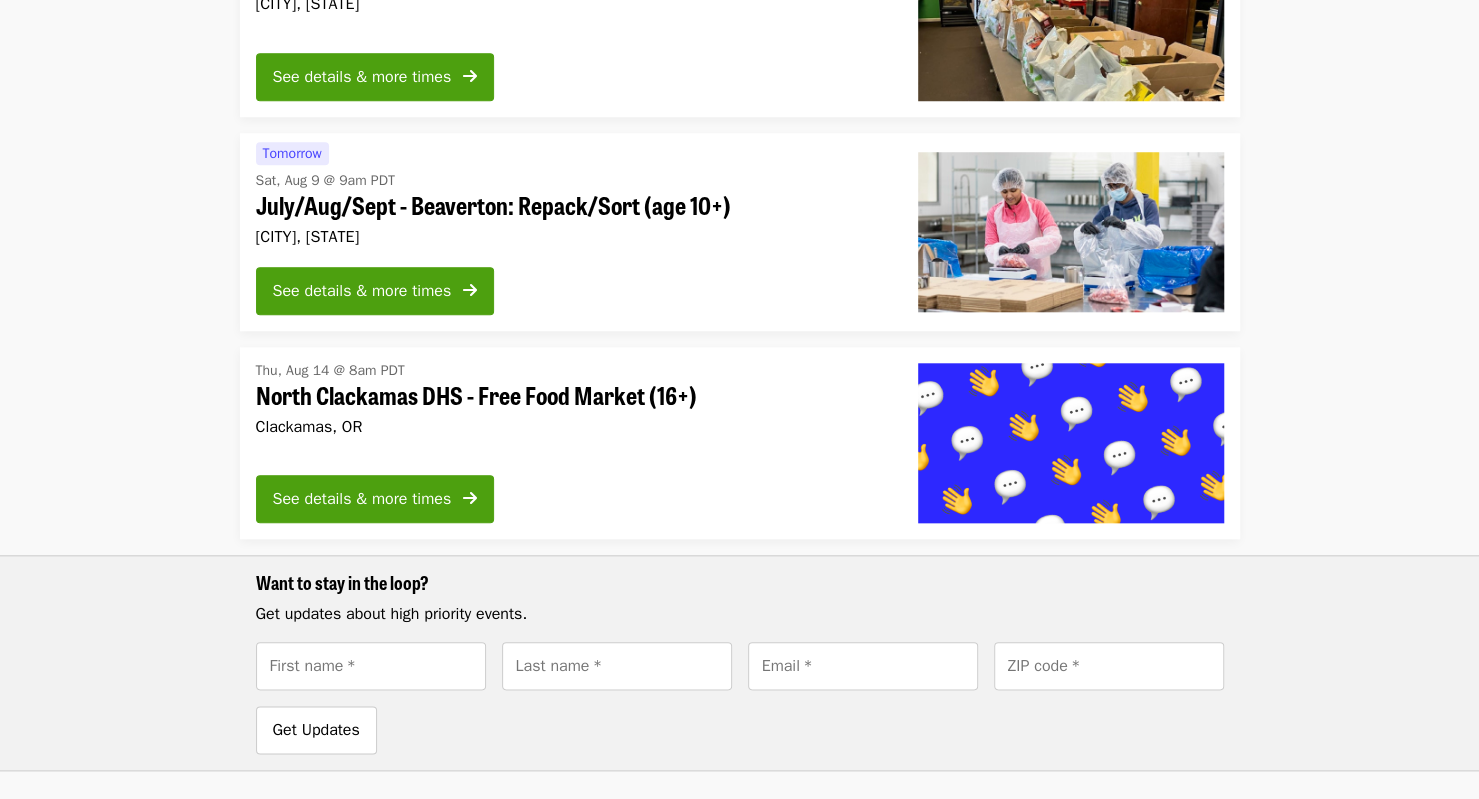click on "North Clackamas DHS - Free Food Market (16+)" at bounding box center (571, 395) 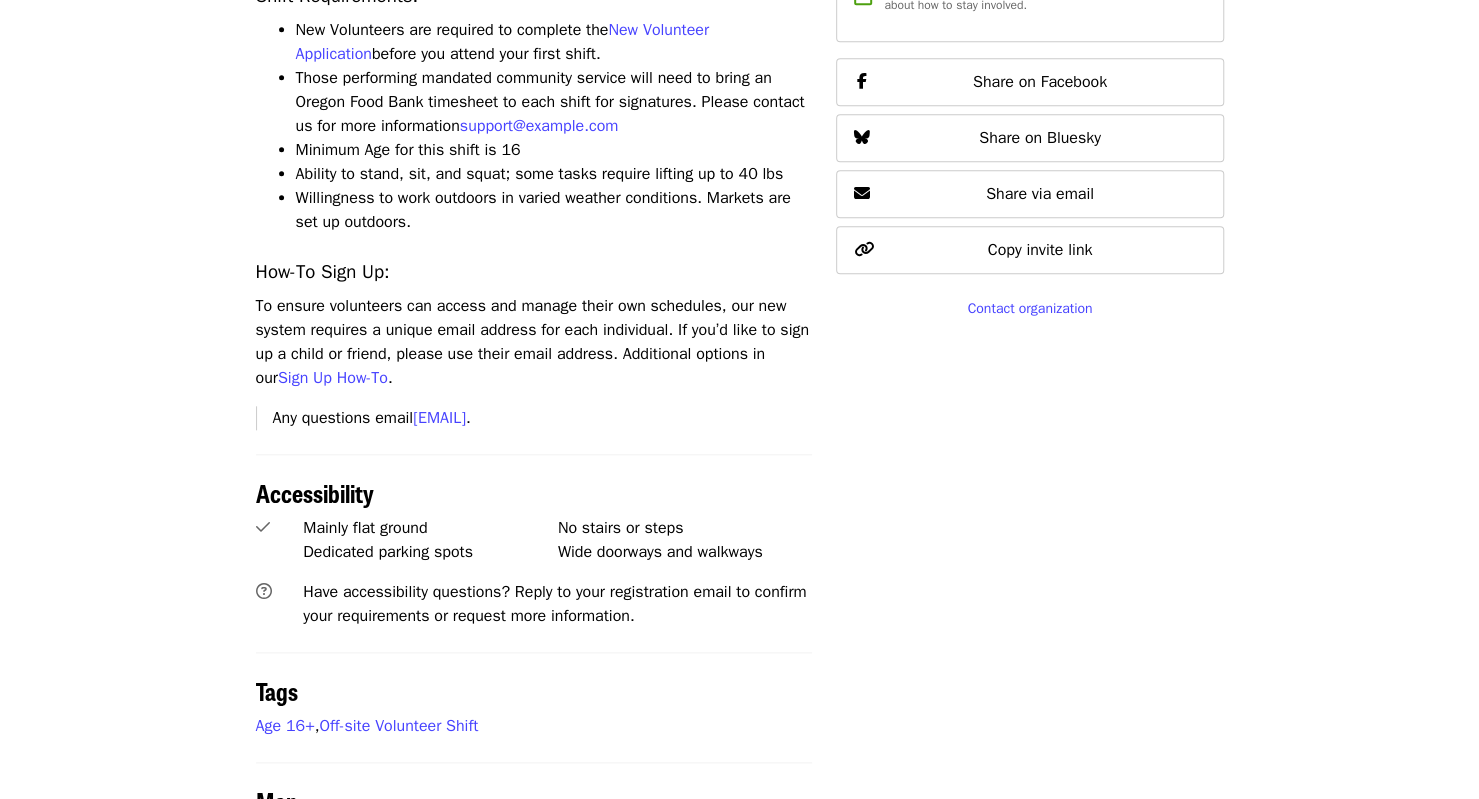 scroll, scrollTop: 1034, scrollLeft: 0, axis: vertical 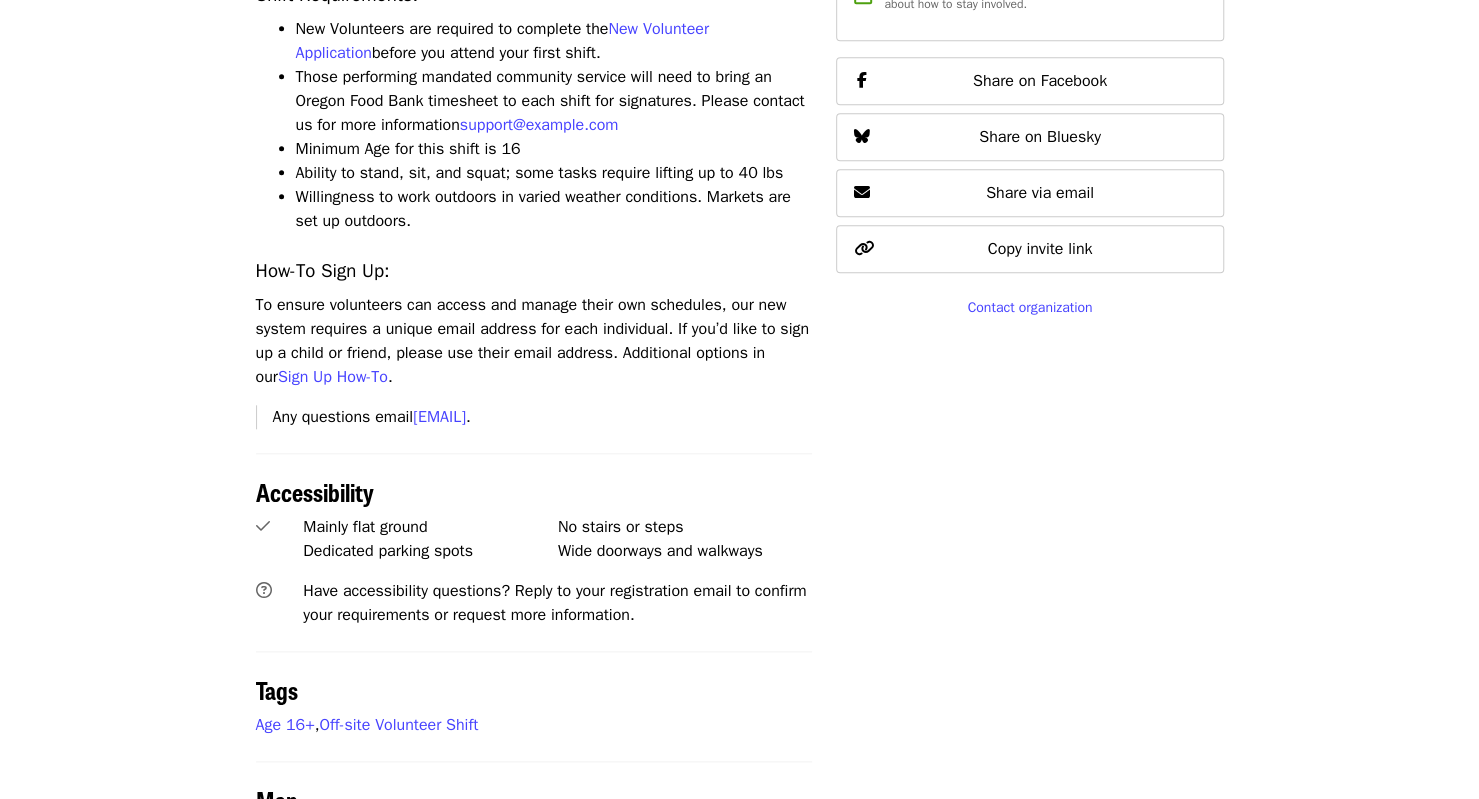 drag, startPoint x: 712, startPoint y: 628, endPoint x: 102, endPoint y: 513, distance: 620.74554 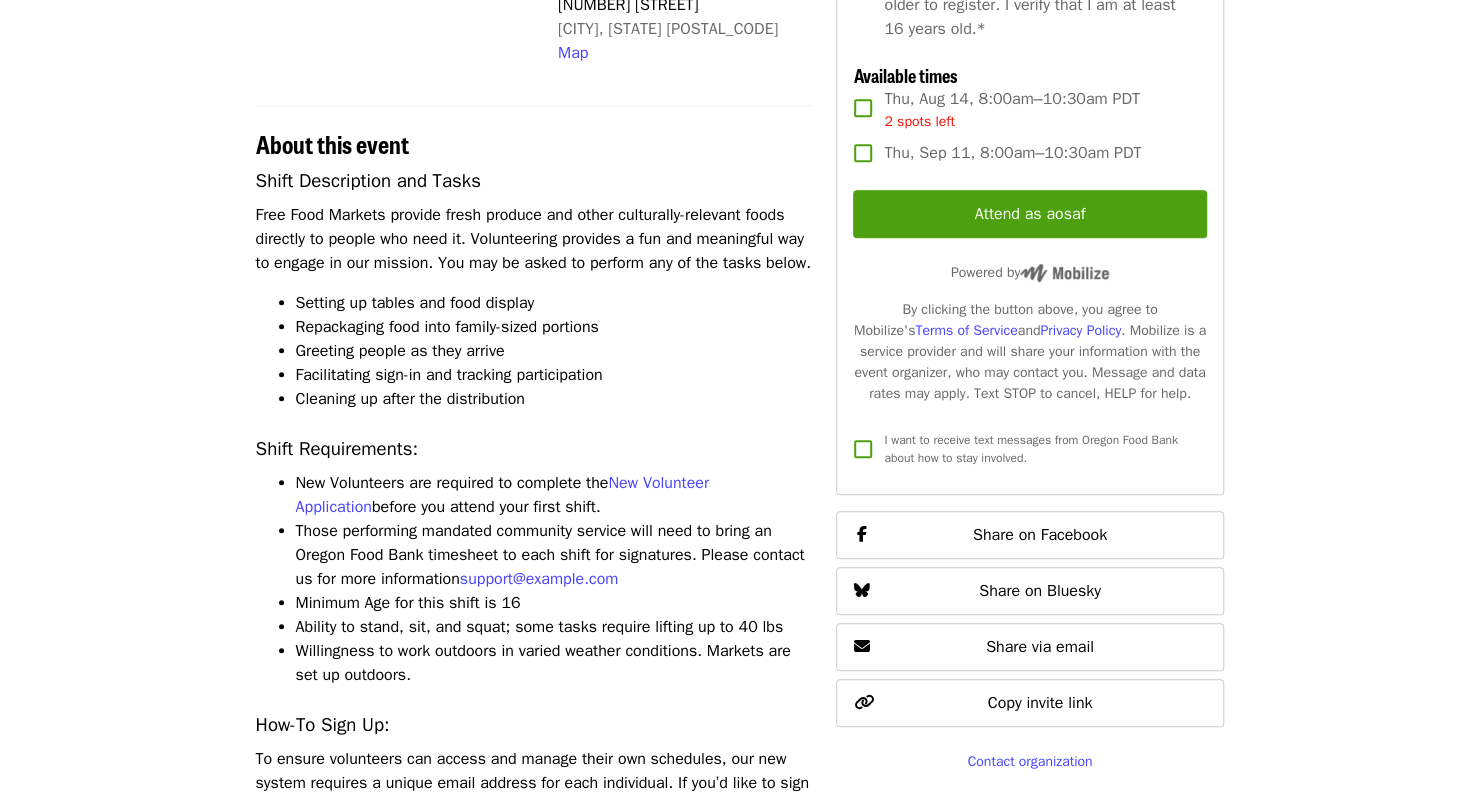 scroll, scrollTop: 538, scrollLeft: 0, axis: vertical 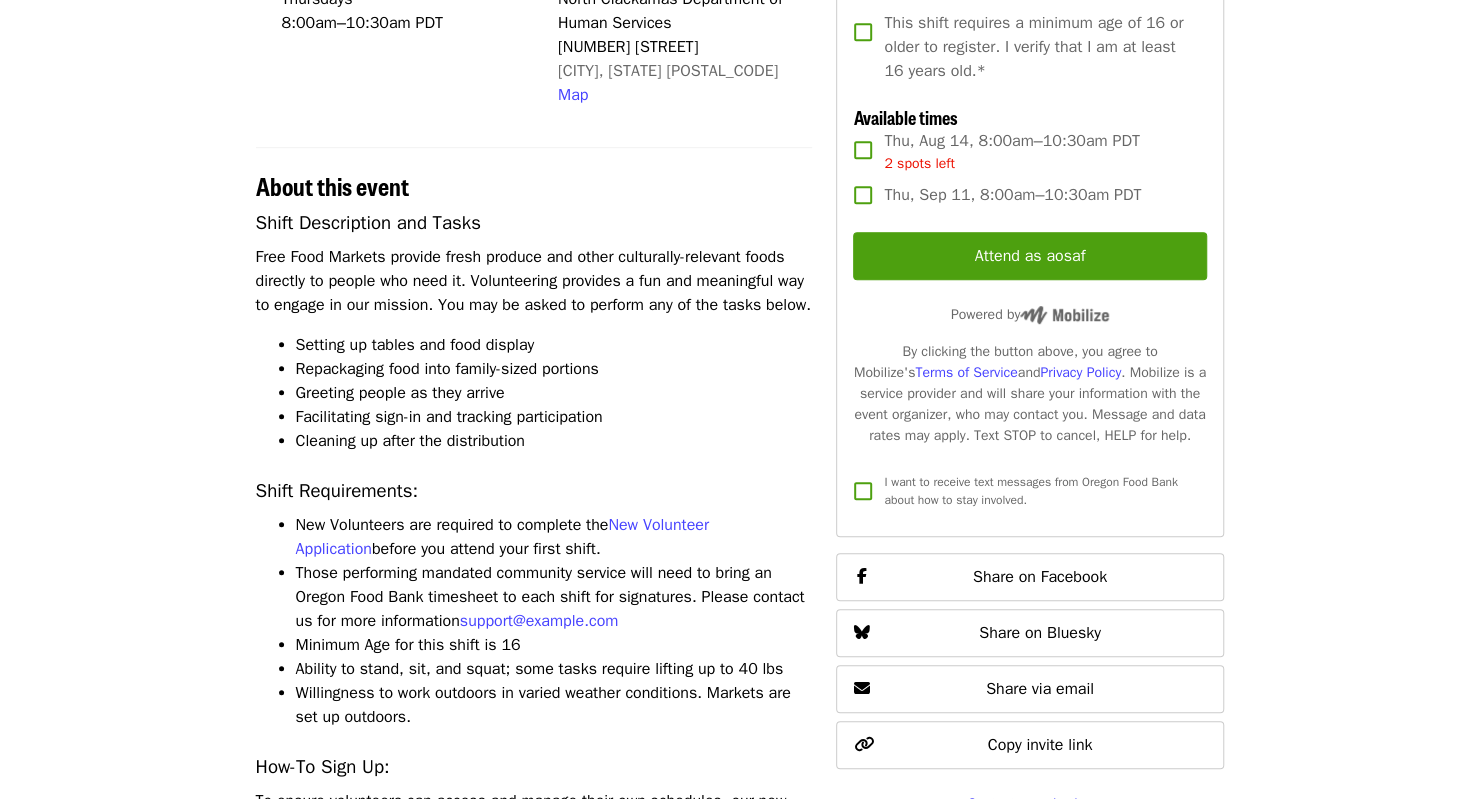 drag, startPoint x: 102, startPoint y: 513, endPoint x: 53, endPoint y: 686, distance: 179.80545 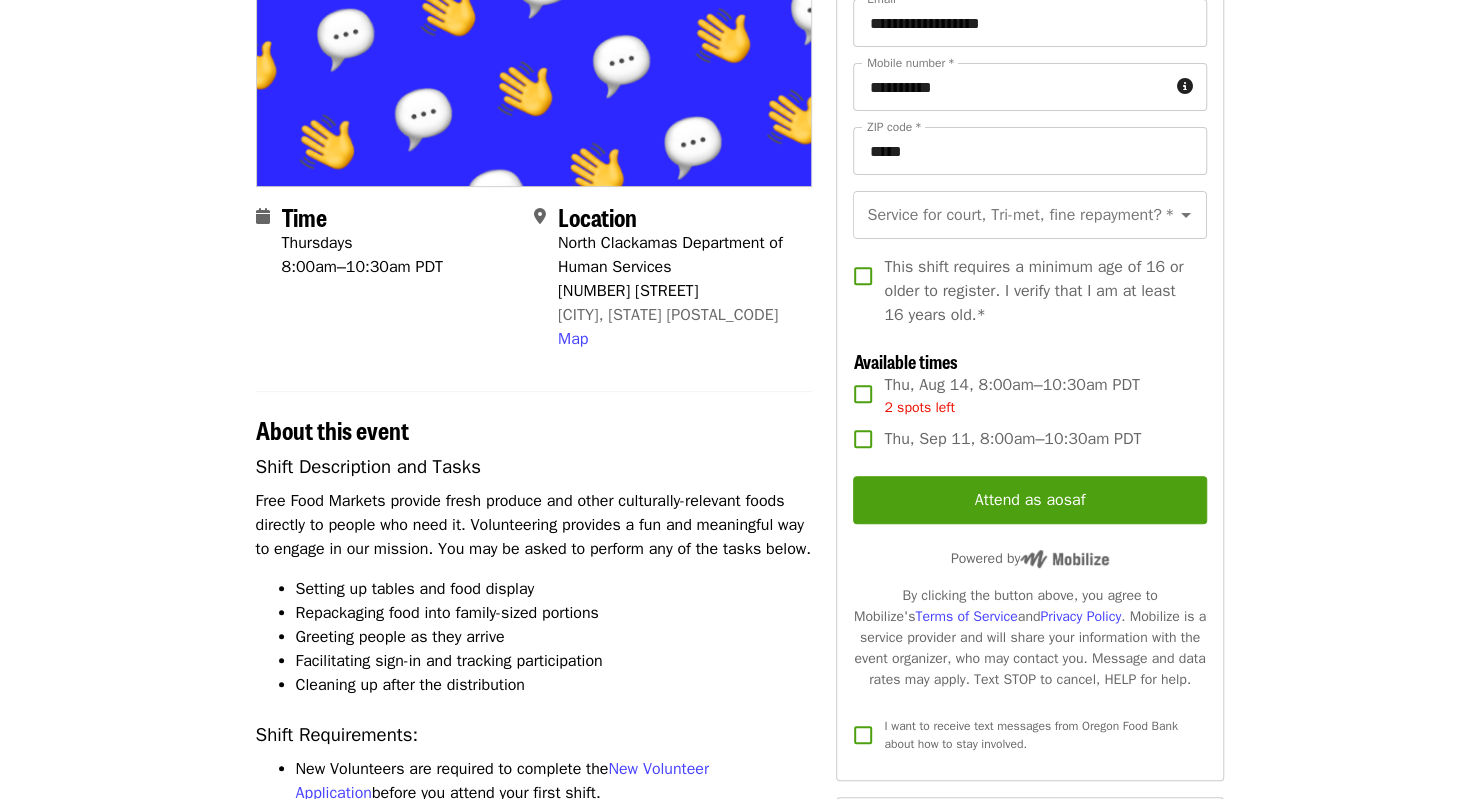 scroll, scrollTop: 216, scrollLeft: 0, axis: vertical 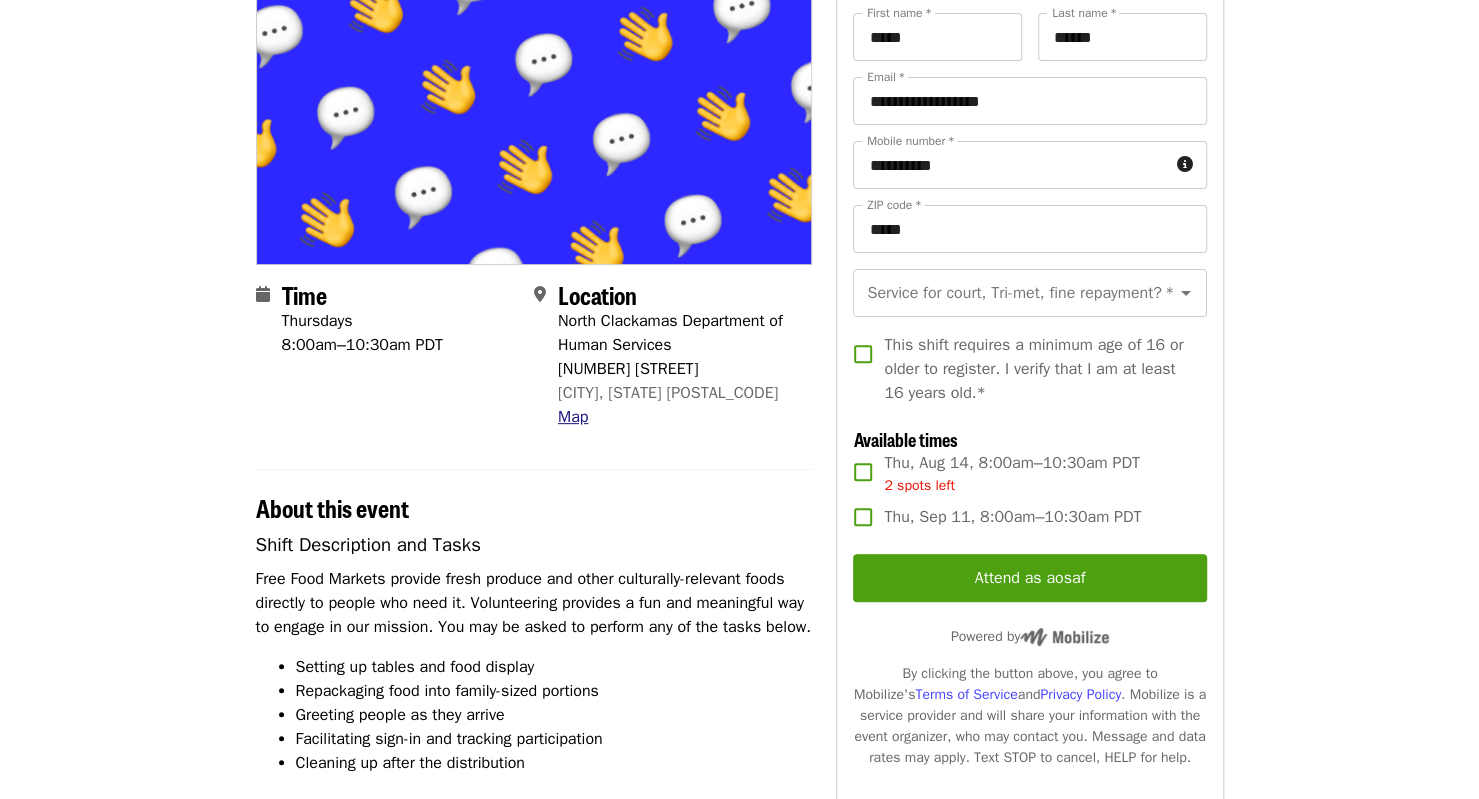 click on "Map" at bounding box center (573, 417) 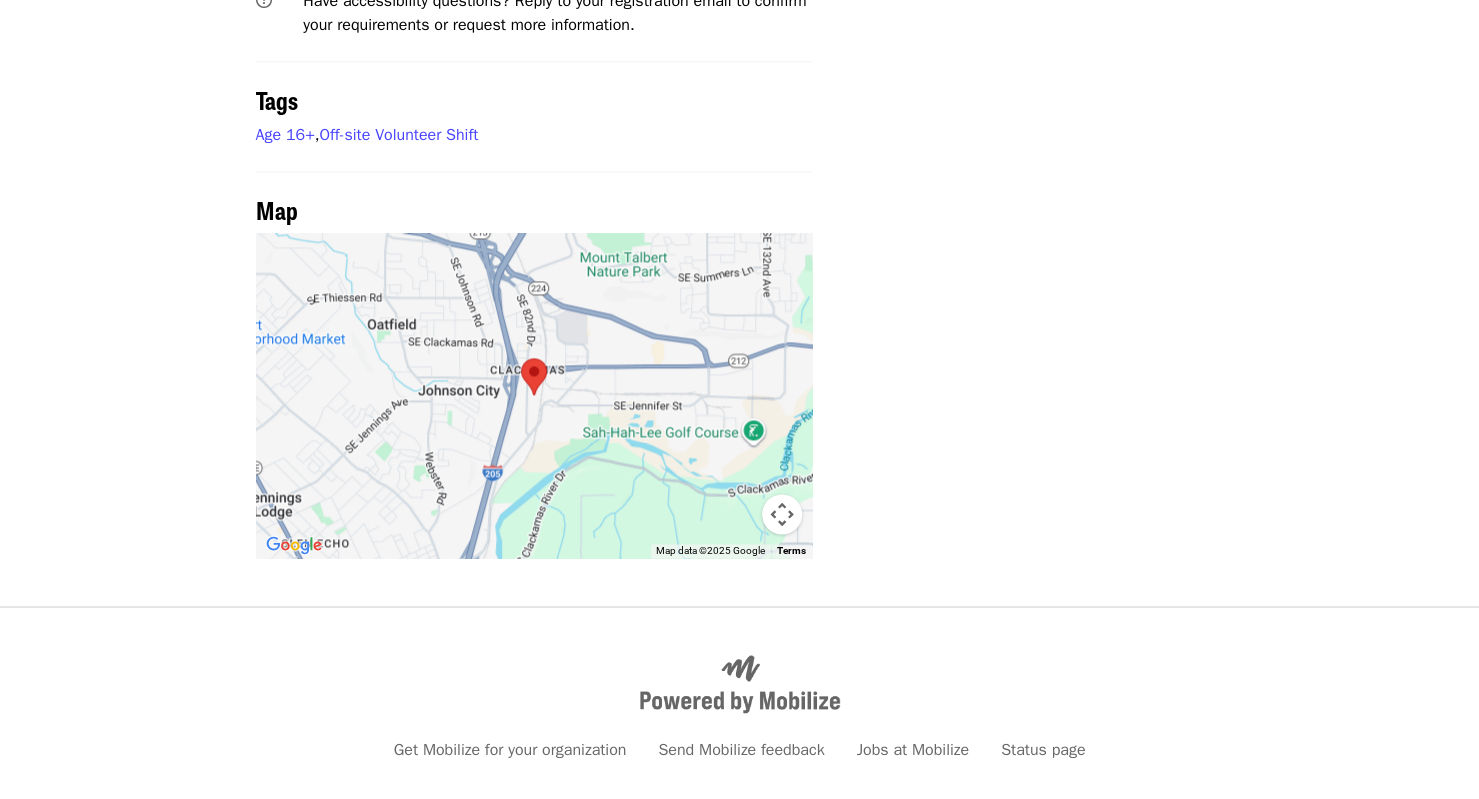 scroll, scrollTop: 1708, scrollLeft: 0, axis: vertical 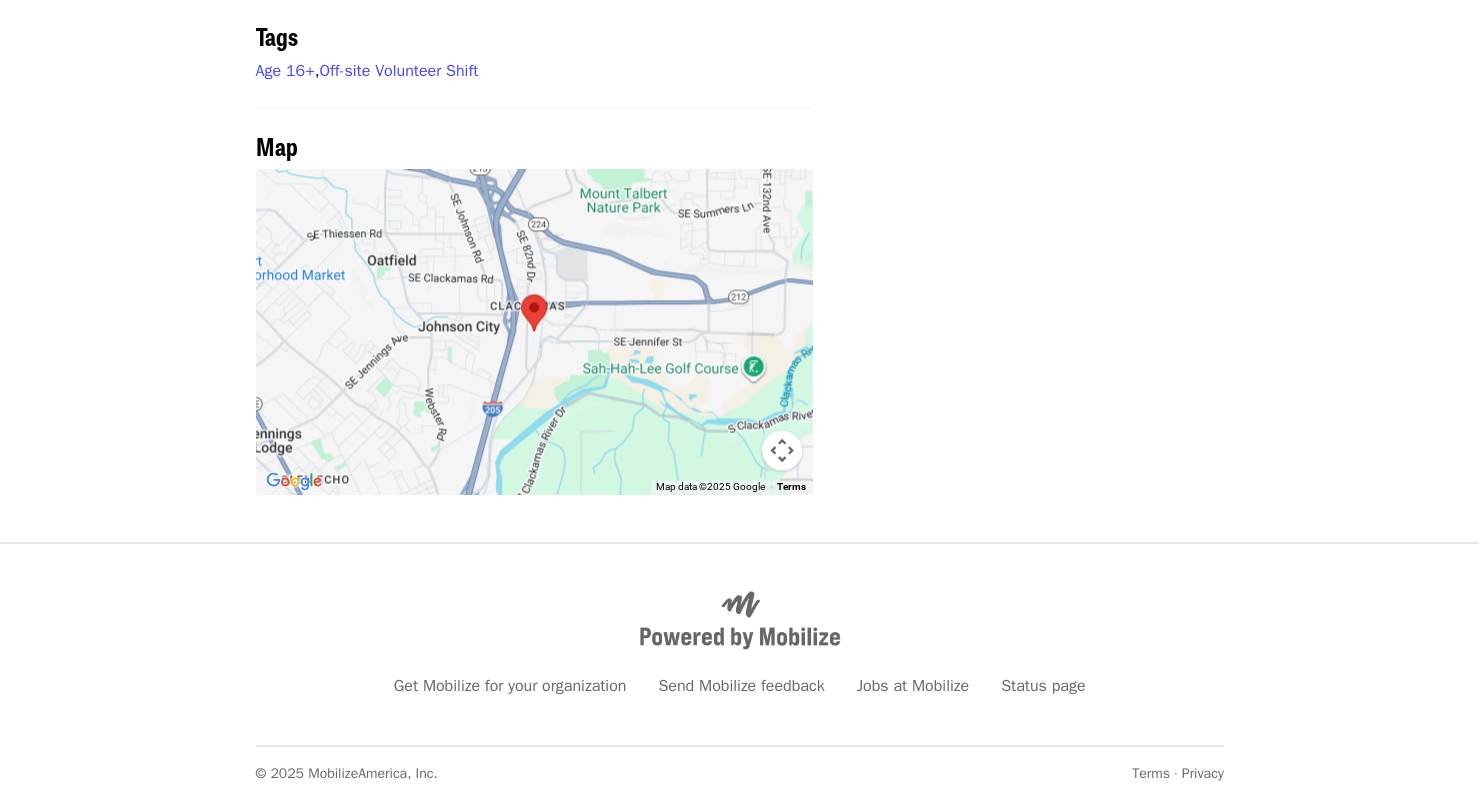 click at bounding box center [782, 450] 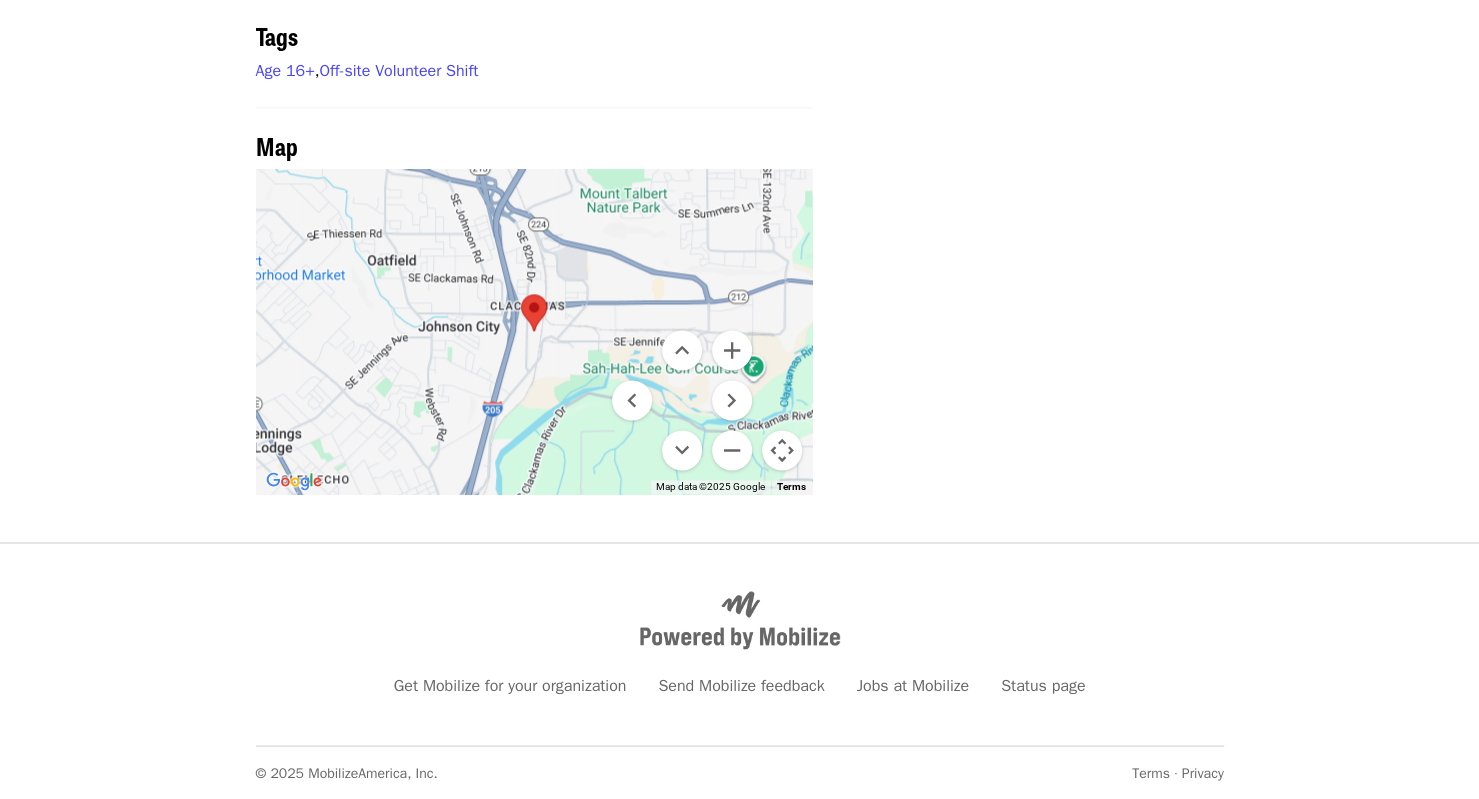 click at bounding box center [534, 331] 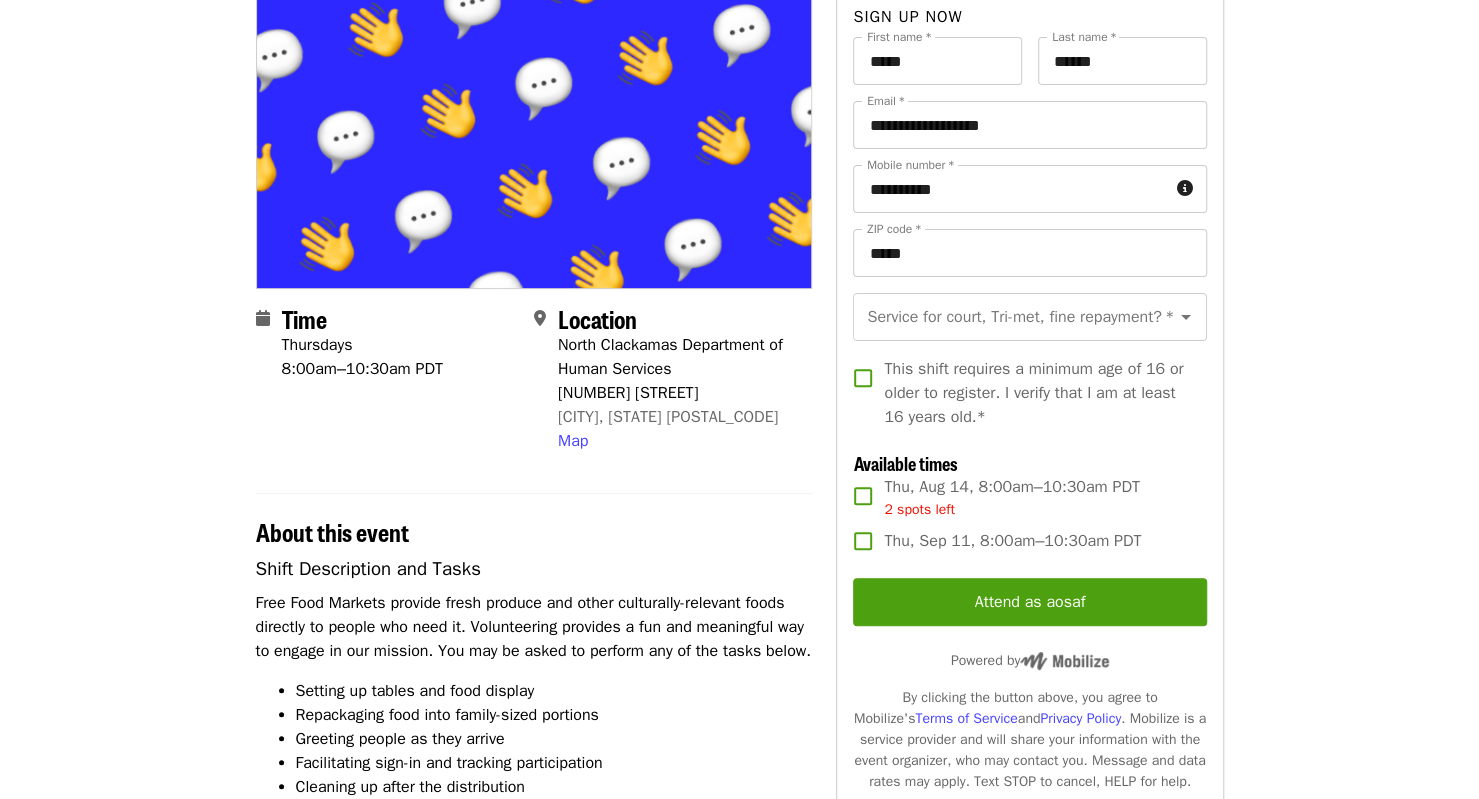 scroll, scrollTop: 190, scrollLeft: 0, axis: vertical 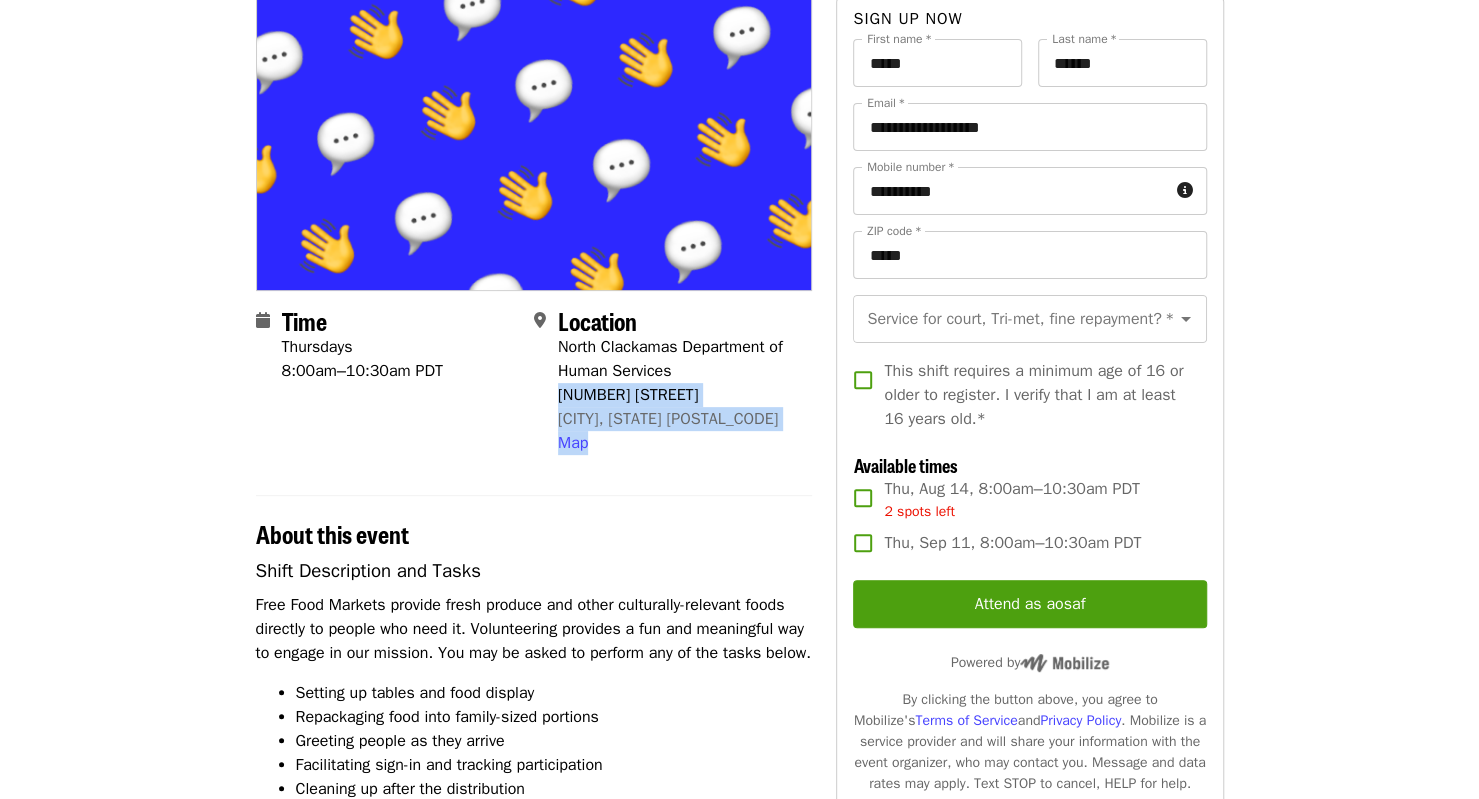 drag, startPoint x: 560, startPoint y: 393, endPoint x: 625, endPoint y: 445, distance: 83.240616 